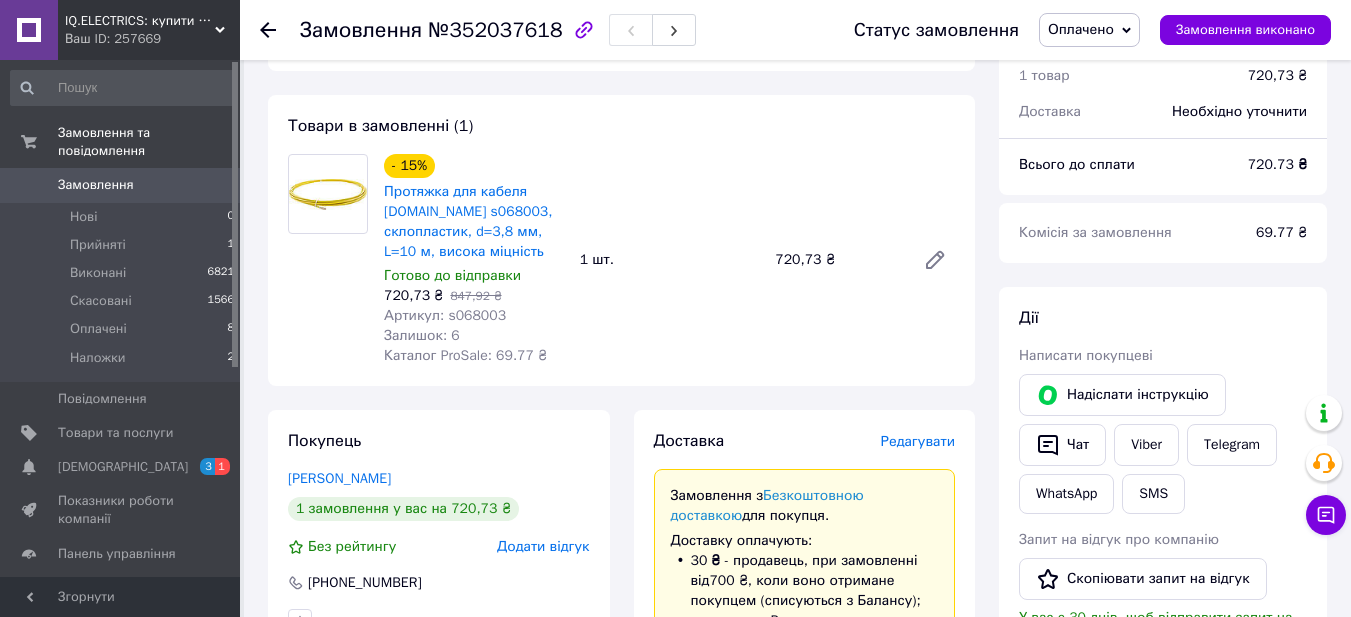 scroll, scrollTop: 0, scrollLeft: 0, axis: both 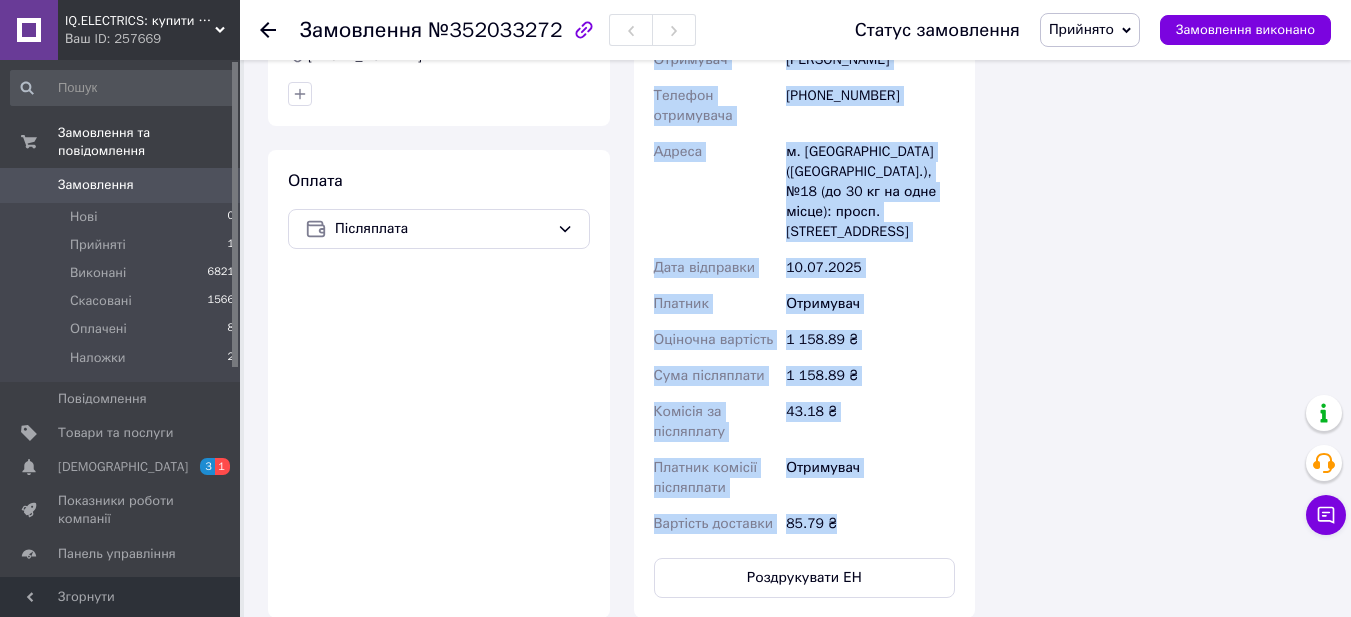 drag, startPoint x: 675, startPoint y: 197, endPoint x: 876, endPoint y: 397, distance: 283.5507 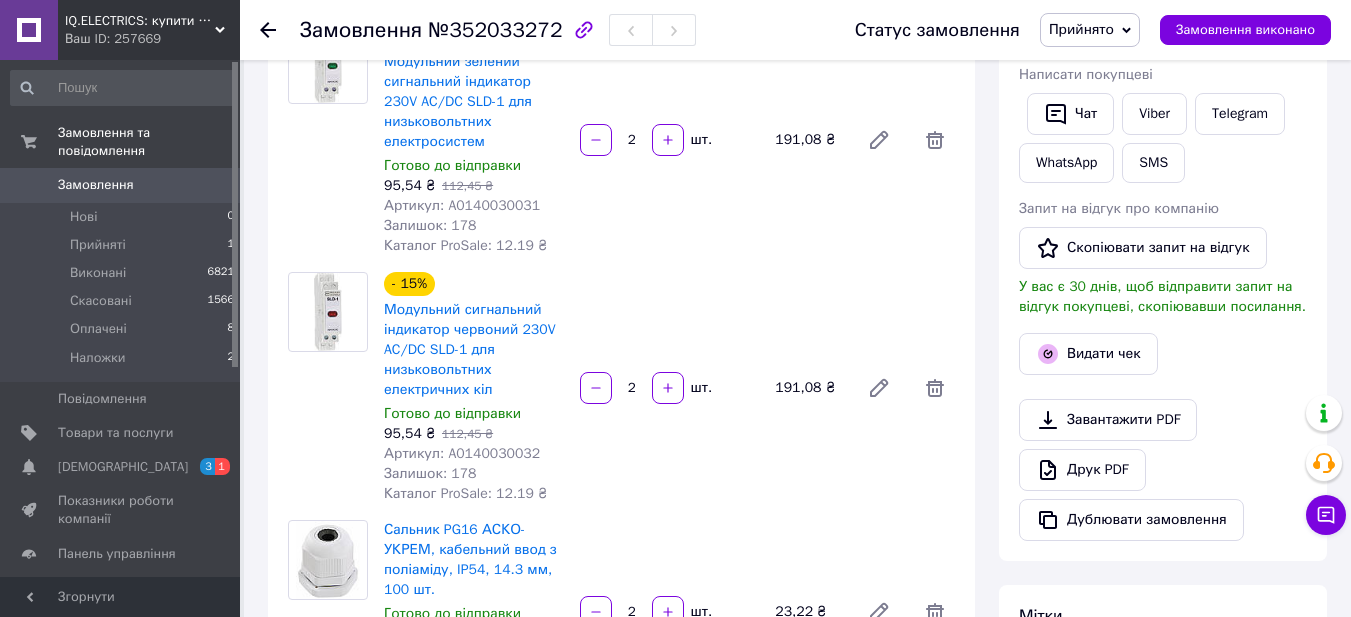 scroll, scrollTop: 600, scrollLeft: 0, axis: vertical 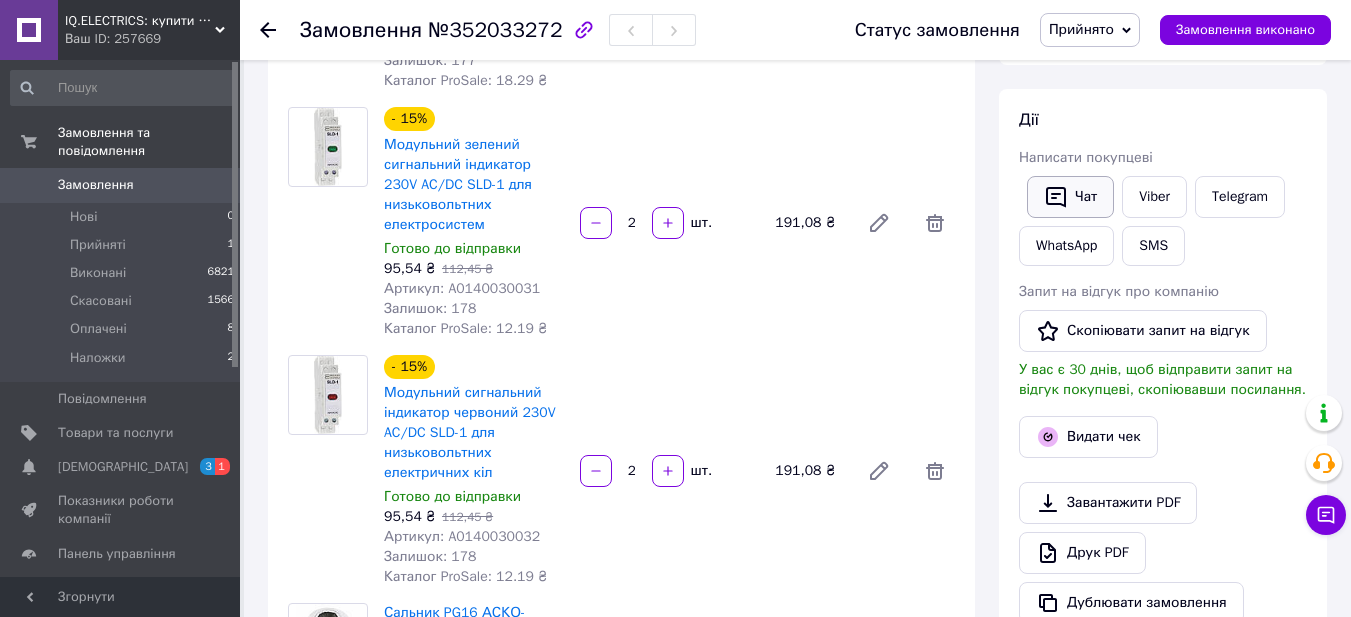 click 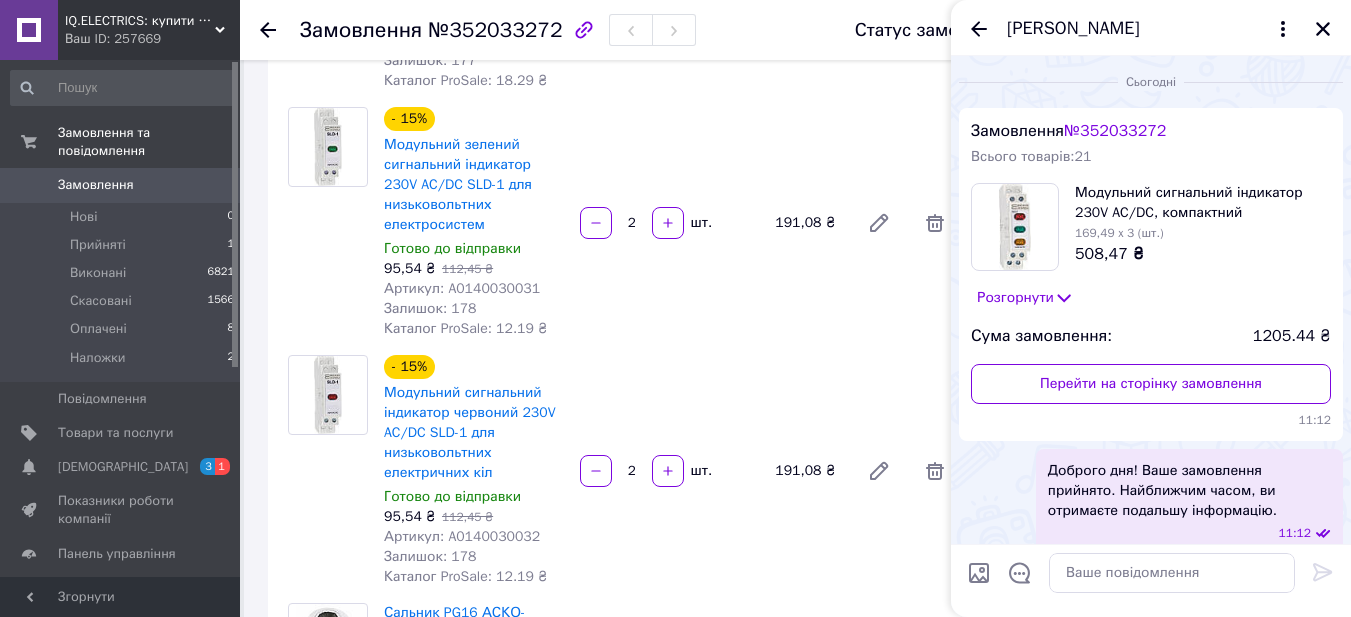 scroll, scrollTop: 191, scrollLeft: 0, axis: vertical 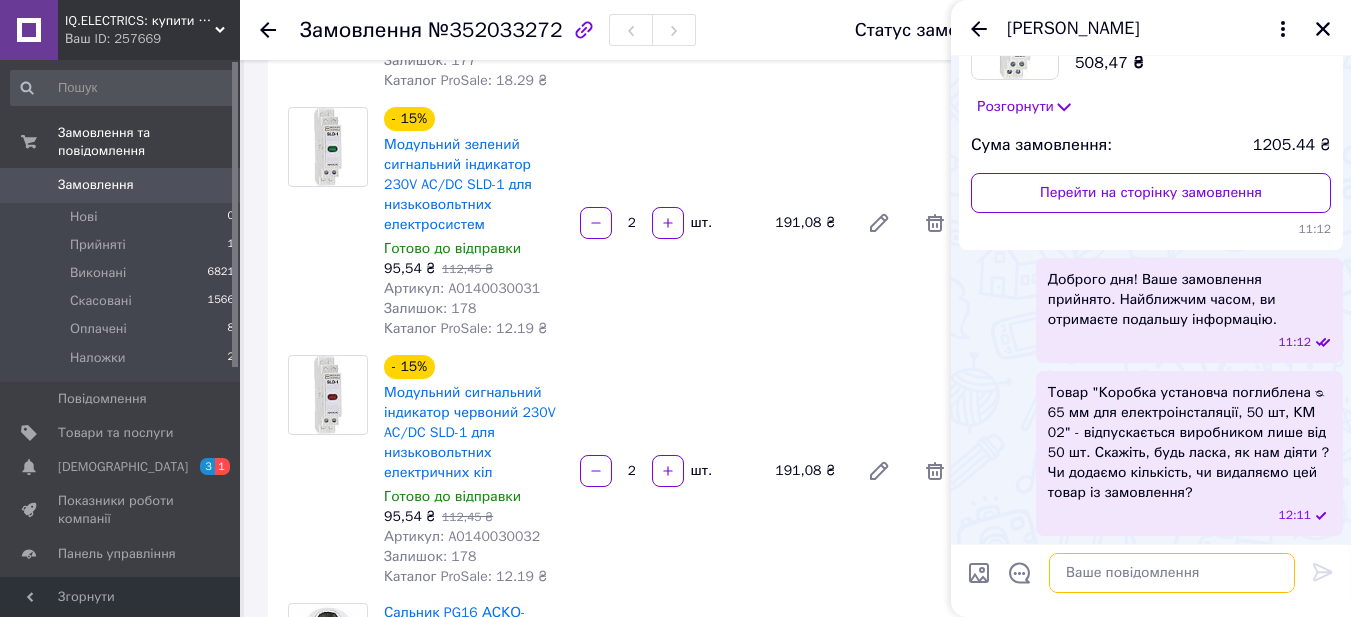 click at bounding box center (1172, 573) 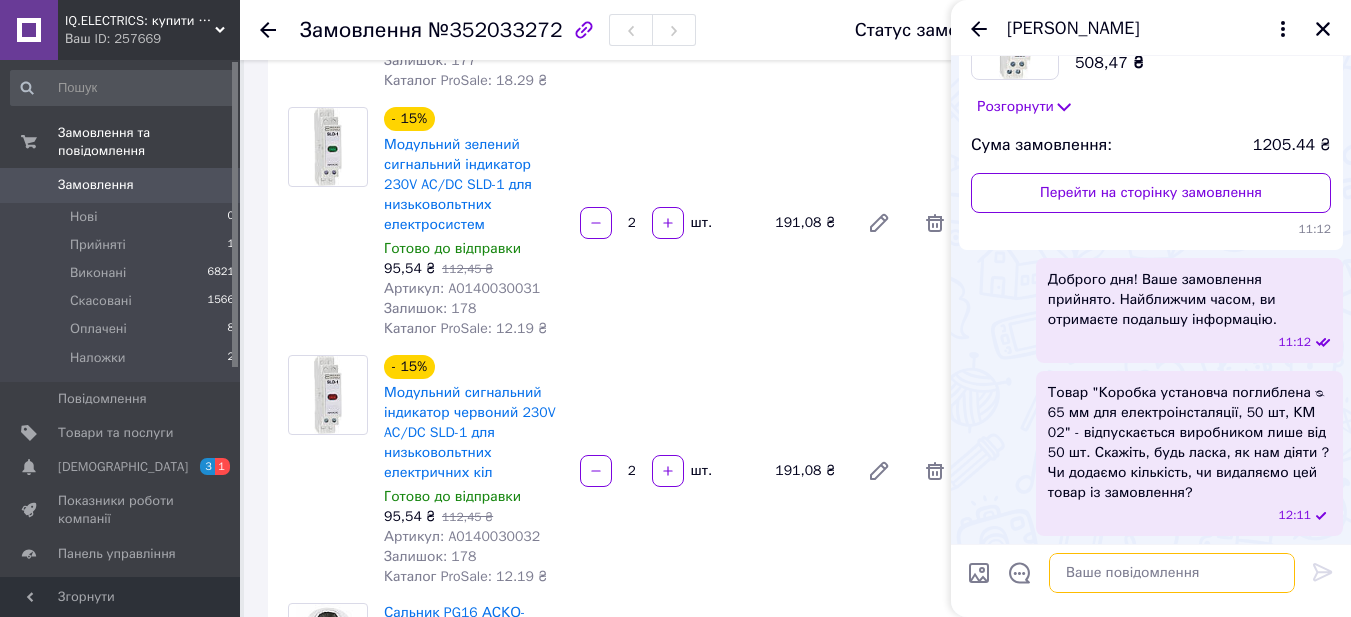 paste on "Нова Пошта (безкоштовно від 15000 ₴)
Номер накладної
20451202978159
Статус відправлення
Заплановано
Отримувач
Черниш Діана
Телефон отримувача
+380688365290
Адреса
м. Кривий Ріг (Дніпропетровська обл.), №18 (до 30 кг на одне місце): просп. Центральний, 10а
Дата відправки
10.07.2025
Платник
Отримувач
Оціночна вартість
1 158.89 ₴
Сума післяплати
1 158.89 ₴
Комісія за післяплату
43.18 ₴
Платник комісії післяплати
Отримувач
Вартість доставки
85.79 ₴" 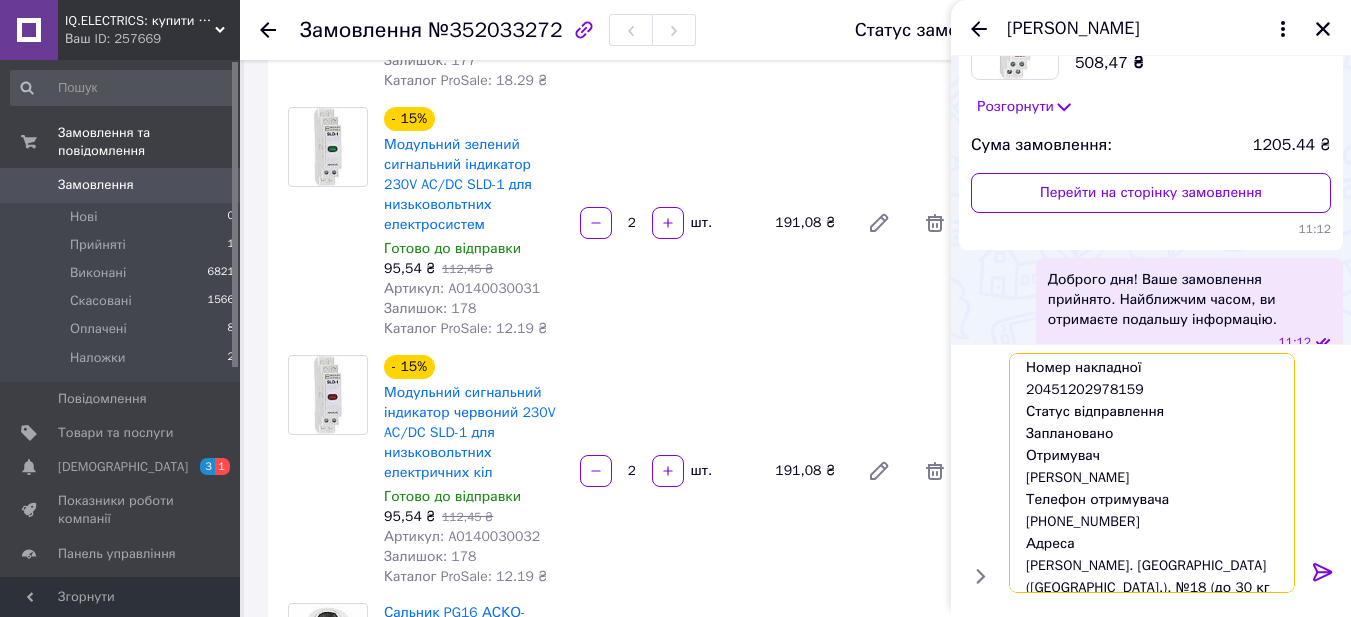 scroll, scrollTop: 0, scrollLeft: 0, axis: both 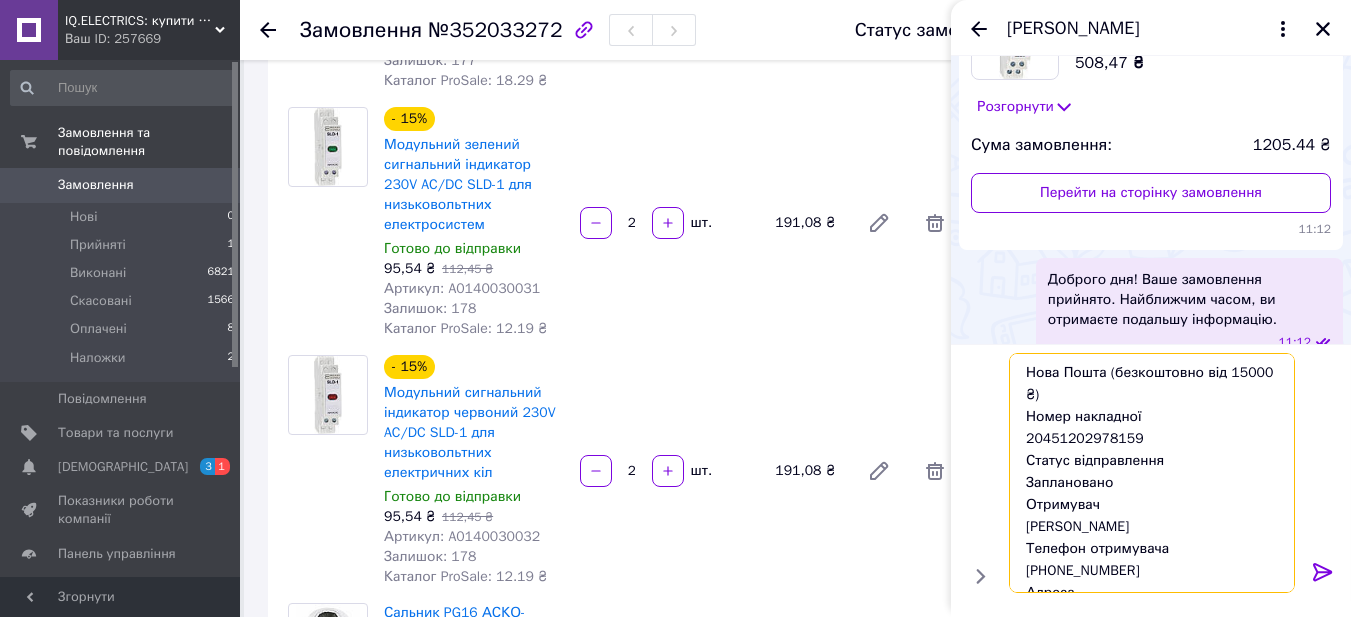 type 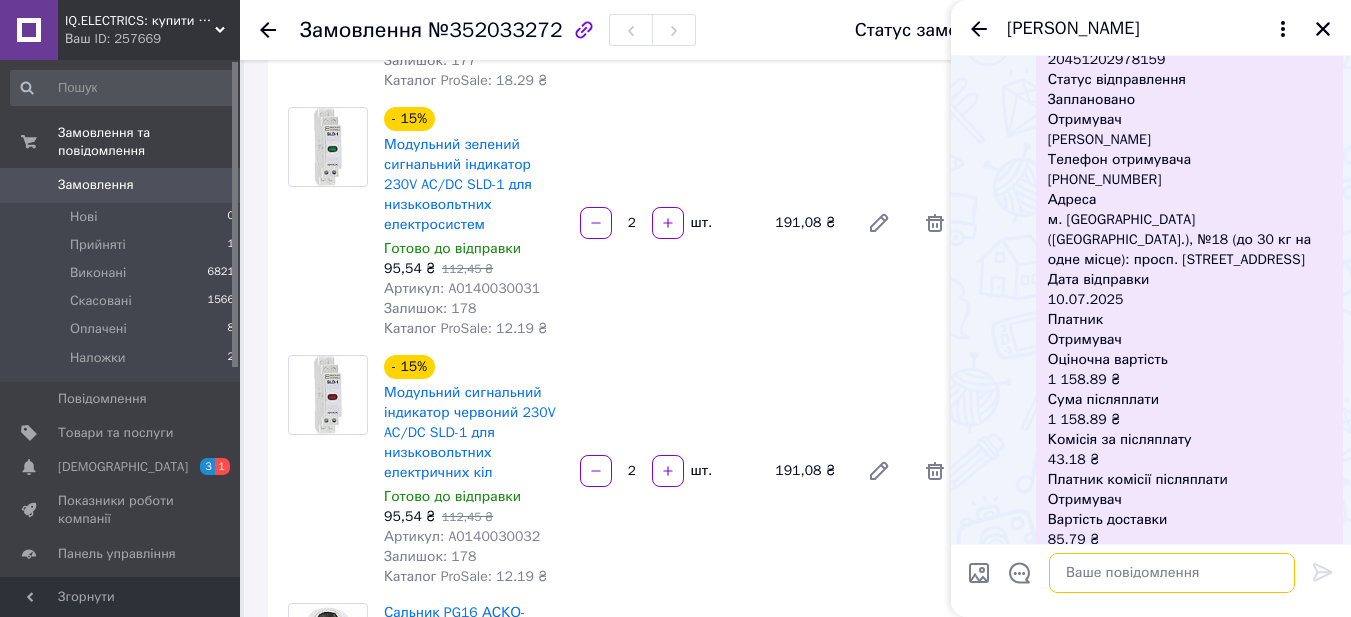 scroll, scrollTop: 784, scrollLeft: 0, axis: vertical 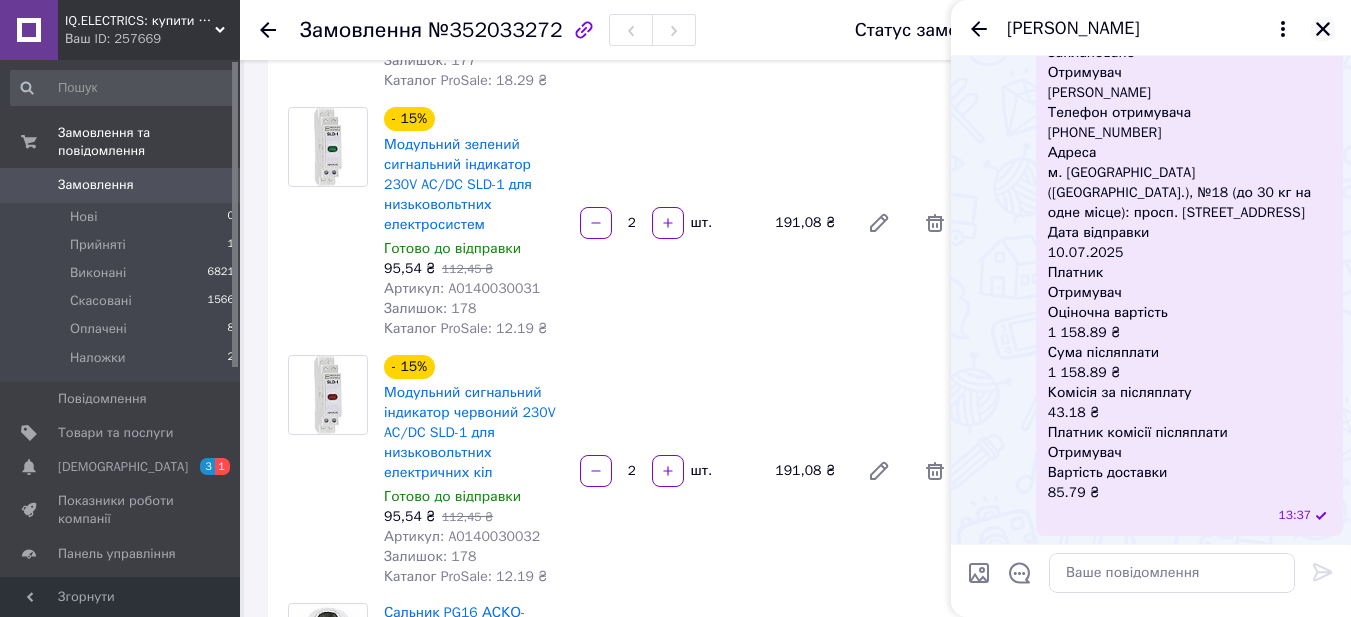 click 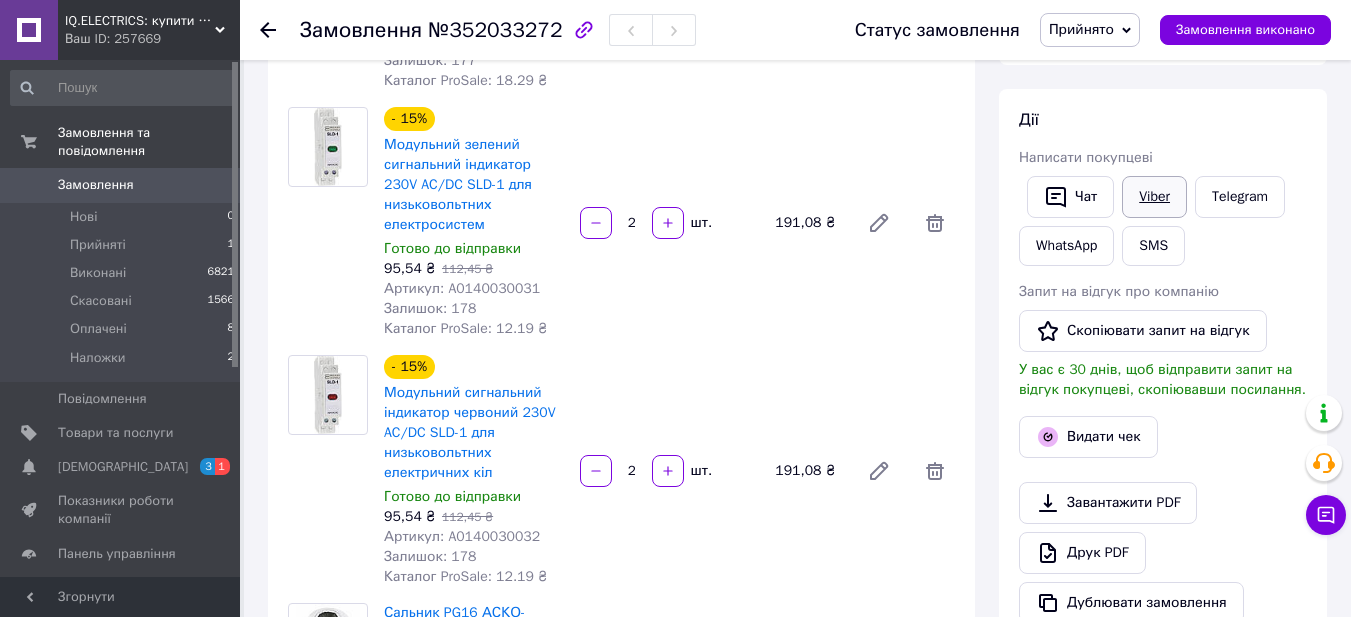 click on "Viber" at bounding box center (1154, 197) 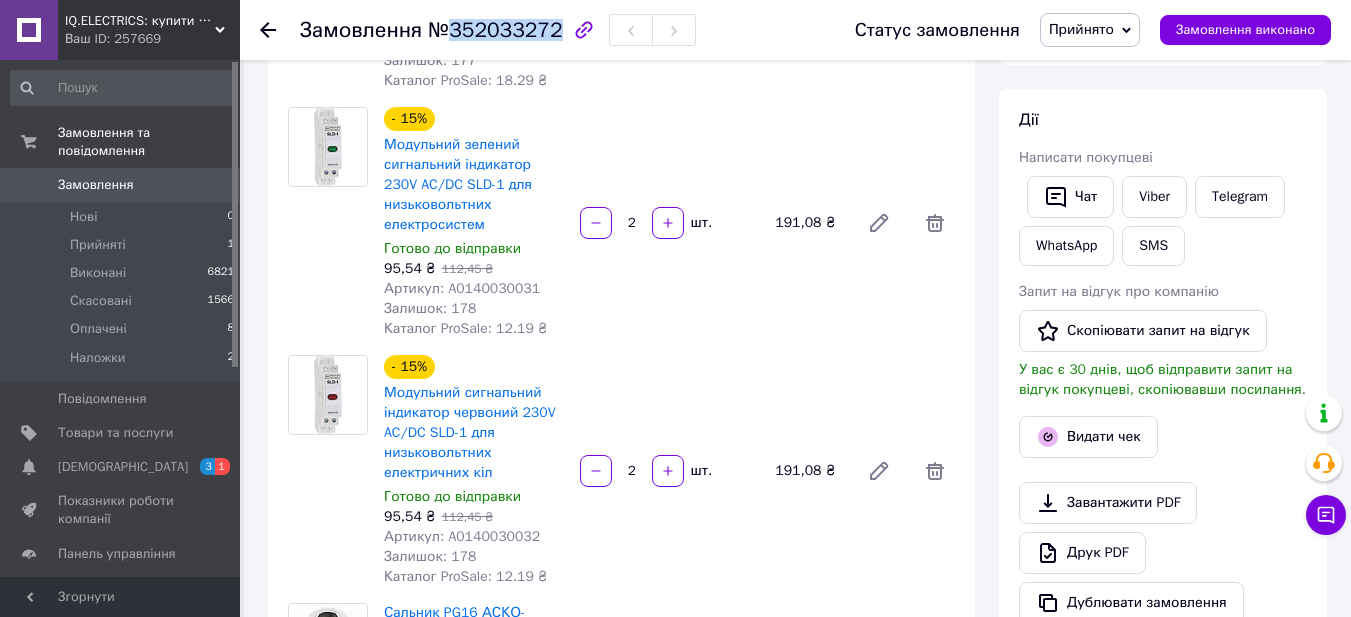 drag, startPoint x: 450, startPoint y: 39, endPoint x: 545, endPoint y: 33, distance: 95.189285 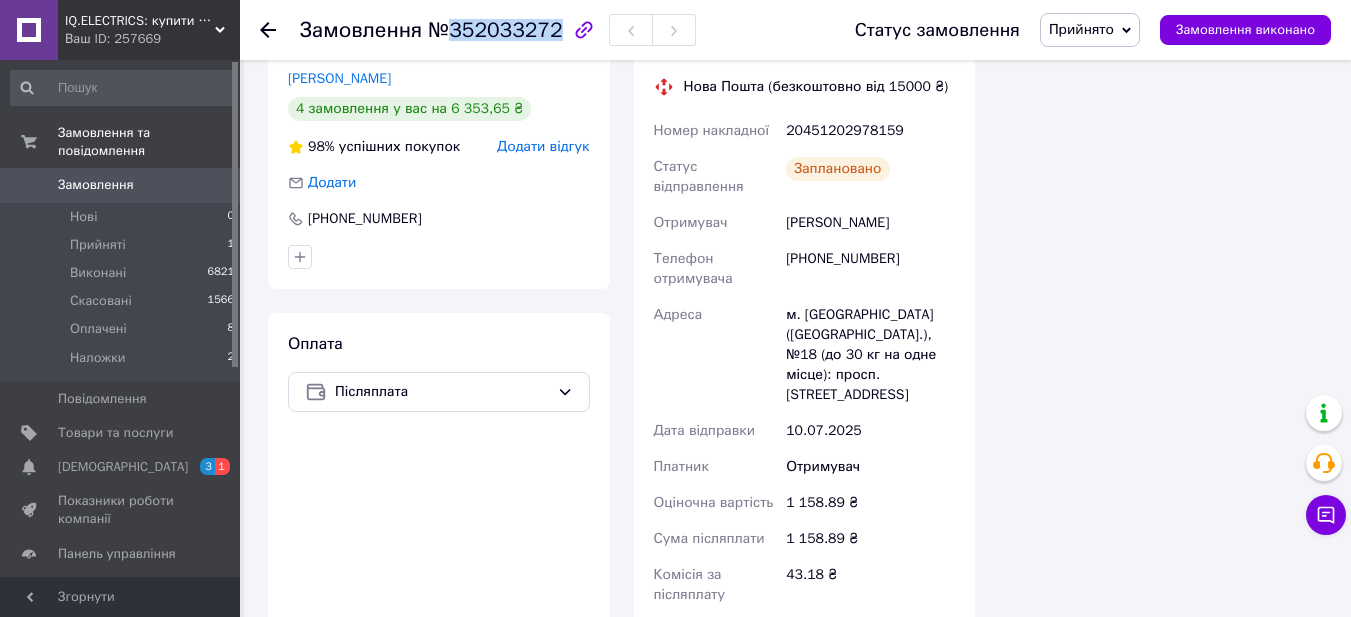 scroll, scrollTop: 1900, scrollLeft: 0, axis: vertical 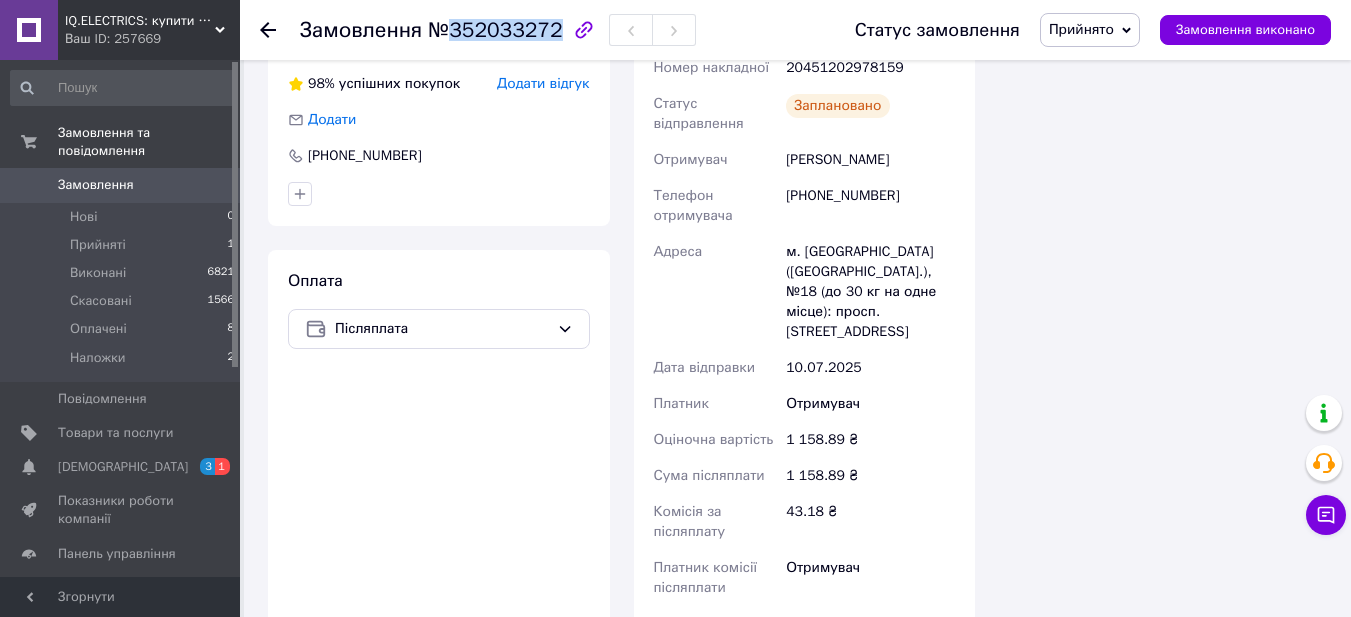 click on "Прийнято" at bounding box center (1081, 29) 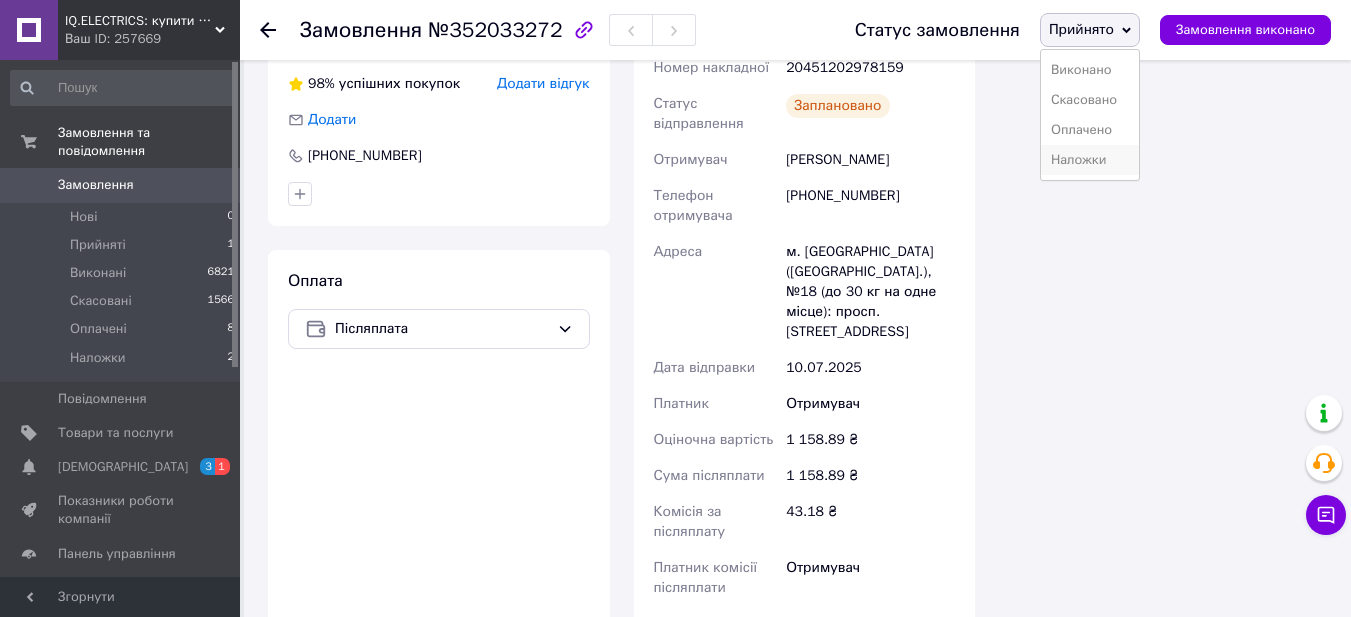 click on "Наложки" at bounding box center [1090, 160] 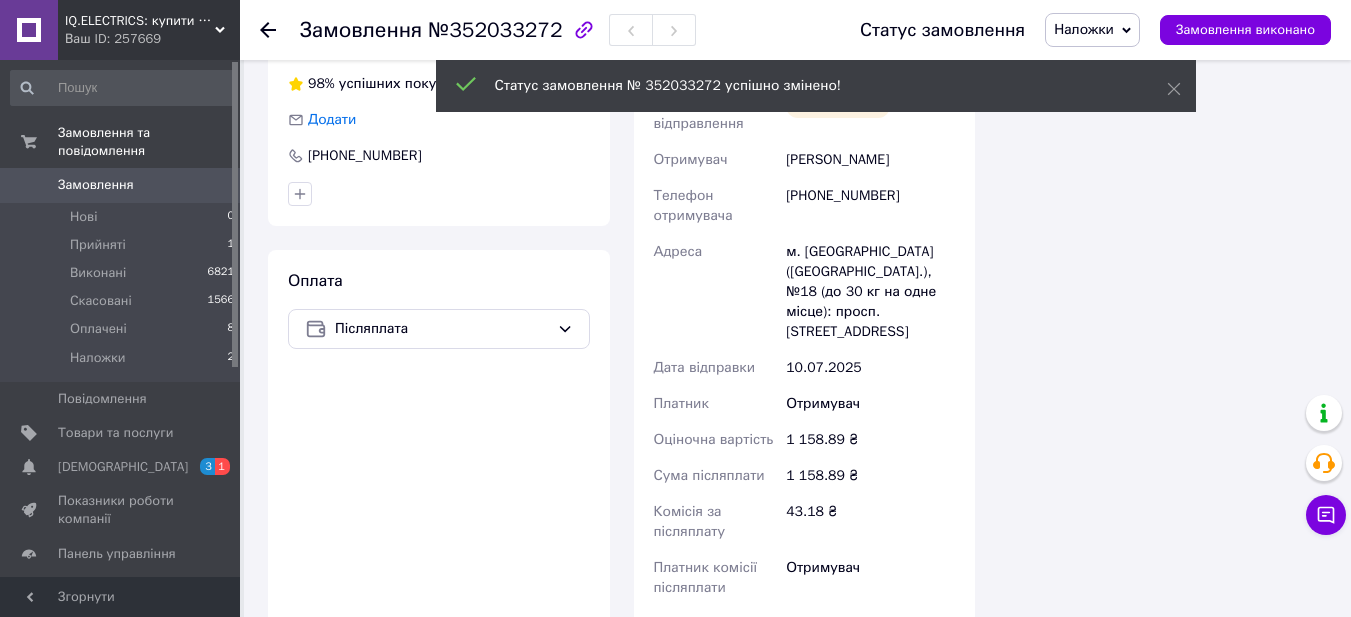 scroll, scrollTop: 24, scrollLeft: 0, axis: vertical 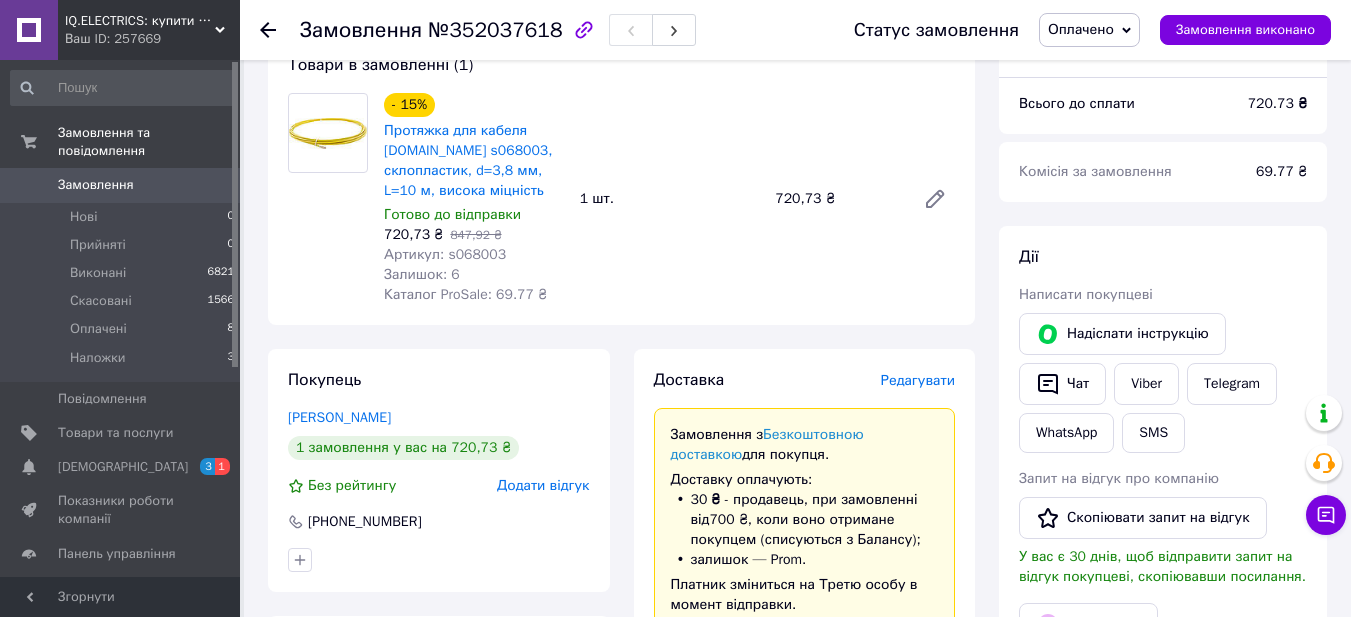 click on "Редагувати" at bounding box center [918, 380] 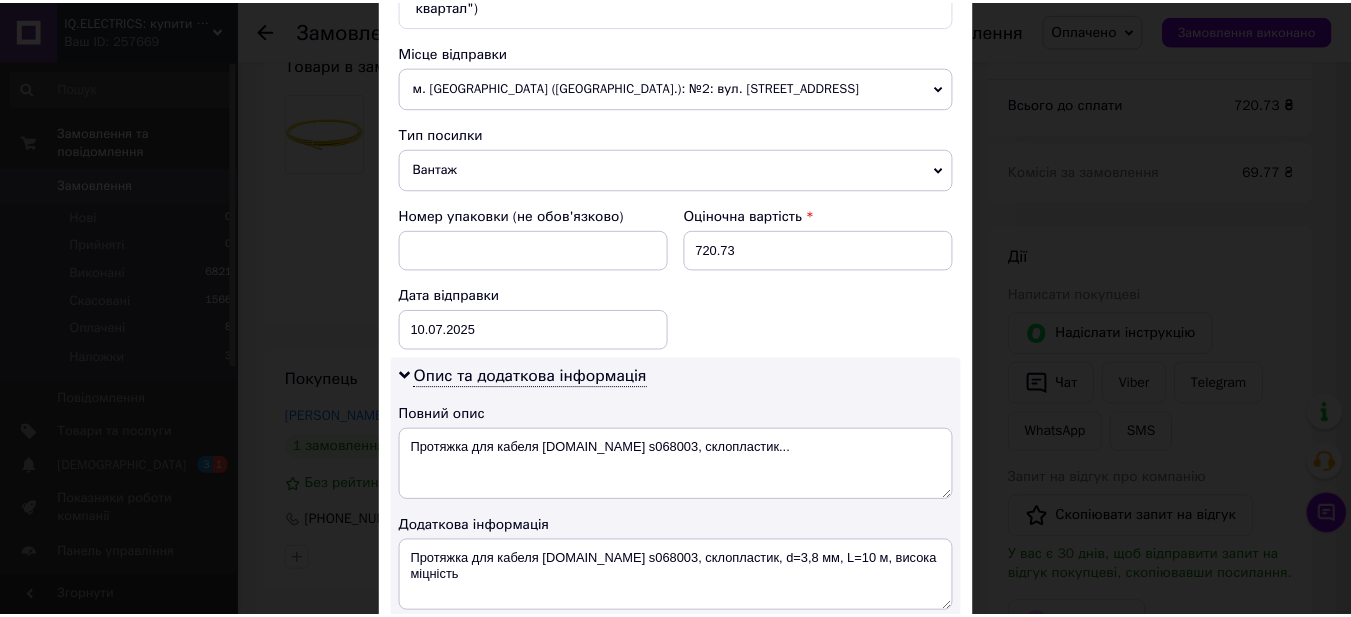 scroll, scrollTop: 900, scrollLeft: 0, axis: vertical 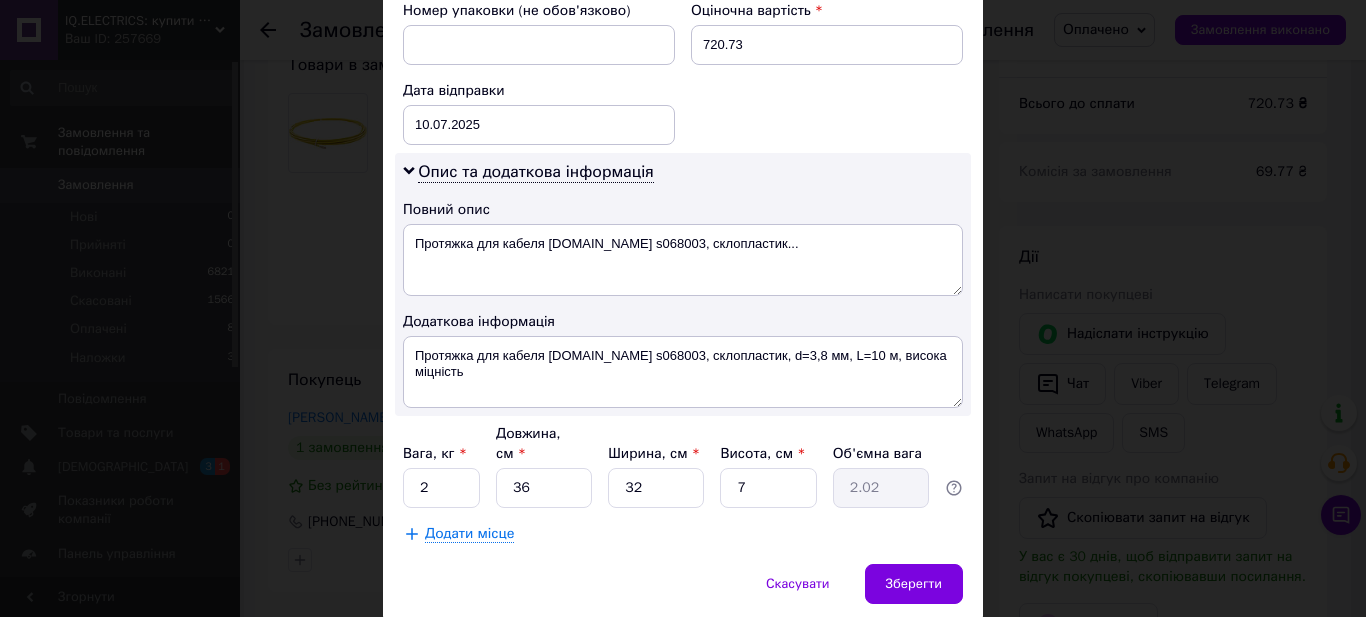 click on "× Редагування доставки Спосіб доставки Нова Пошта (безкоштовно від 15000 ₴) Платник -- Не обрано -- Відправник Отримувач Прізвище отримувача Шевченко Ім'я отримувача Андрій По батькові отримувача Телефон отримувача +380996242881 Тип доставки У відділенні Кур'єром В поштоматі Місто м. Полтава (Полтавська обл.) Відділення №1: вул. Ветеринарна, 22 (заїзд з вул. Європейська "Меблевий квартал") Місце відправки м. Київ (Київська обл.): №2: вул. Богатирська, 11 Одеса: №1: Київське шосе, 27 Додати ще місце відправки Тип посилки Вантаж Документи Номер упаковки (не обов'язково) 720.73 < >" at bounding box center [683, 308] 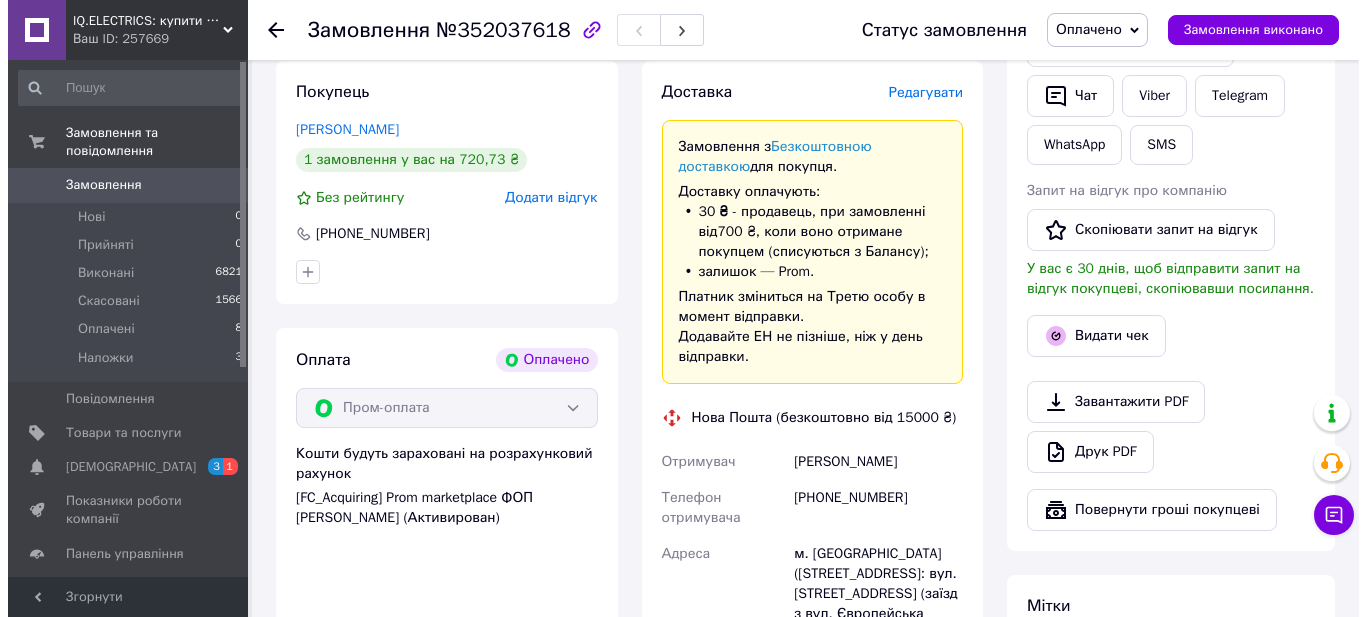 scroll, scrollTop: 400, scrollLeft: 0, axis: vertical 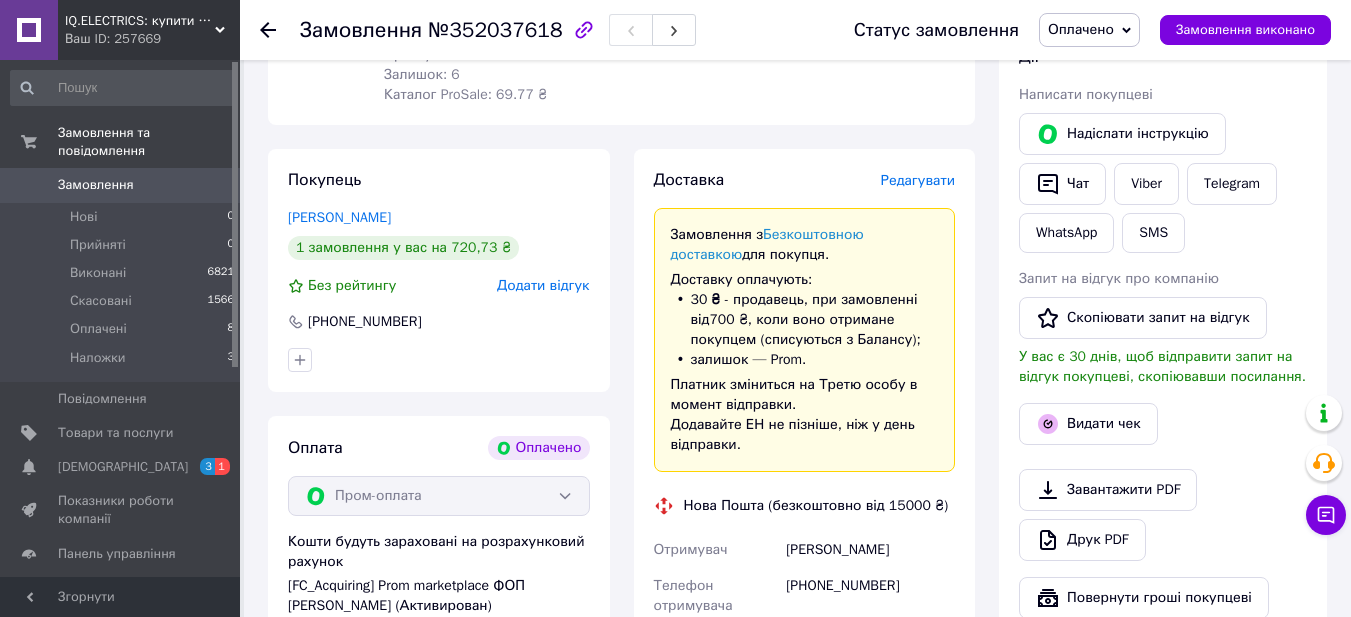 click on "Редагувати" at bounding box center [918, 180] 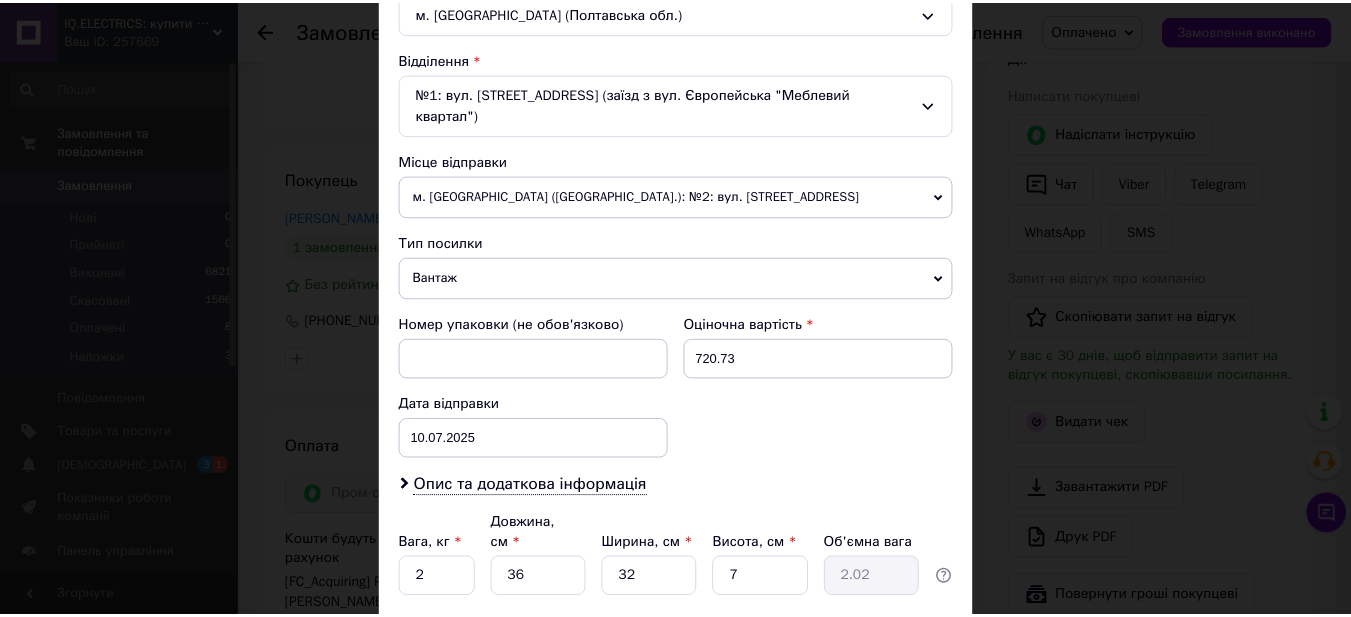 scroll, scrollTop: 711, scrollLeft: 0, axis: vertical 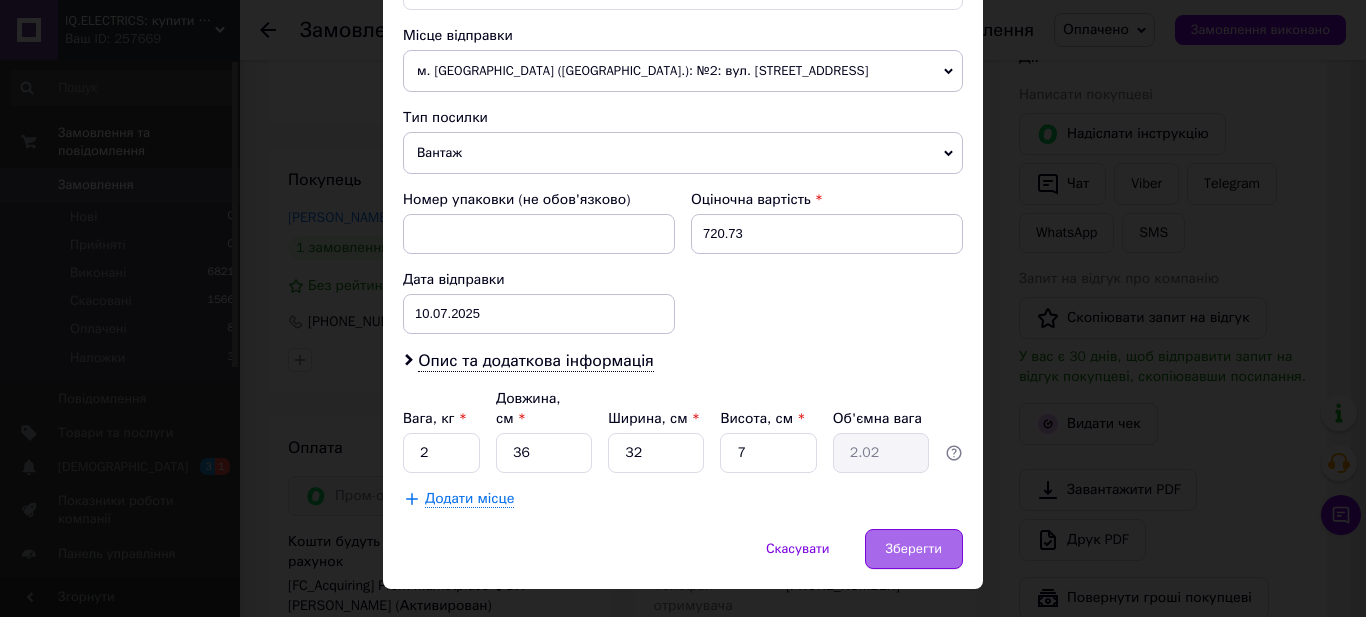 click on "Зберегти" at bounding box center [914, 549] 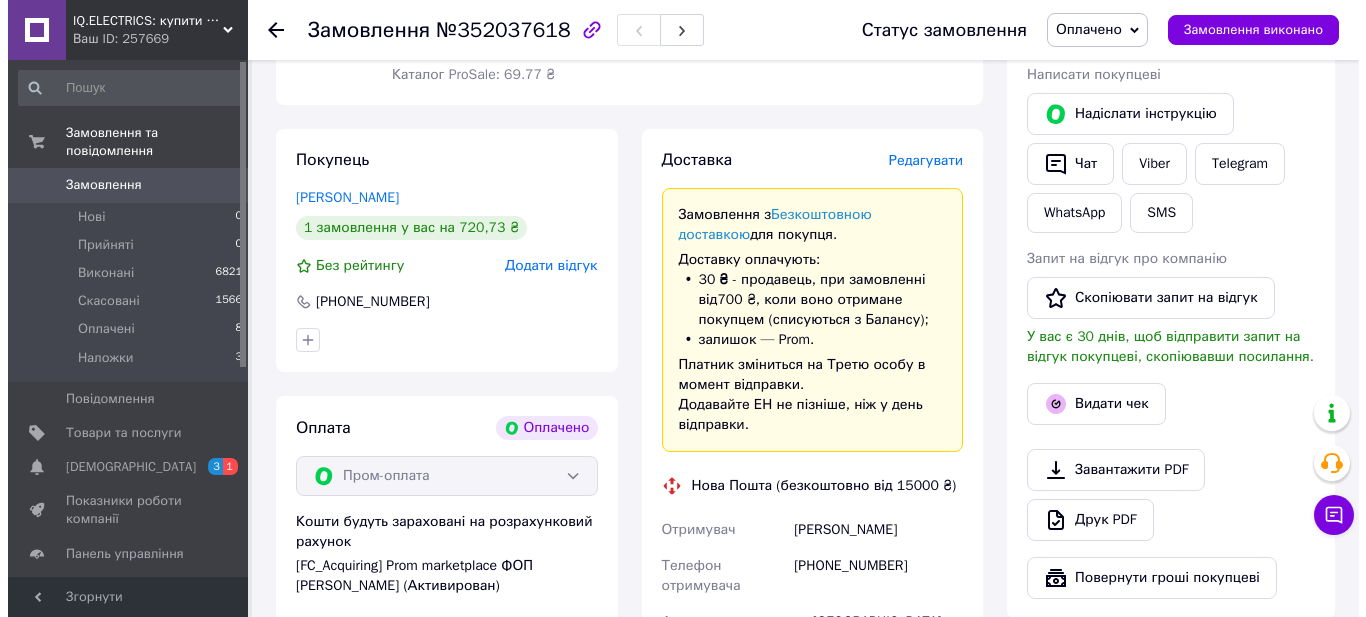 scroll, scrollTop: 415, scrollLeft: 0, axis: vertical 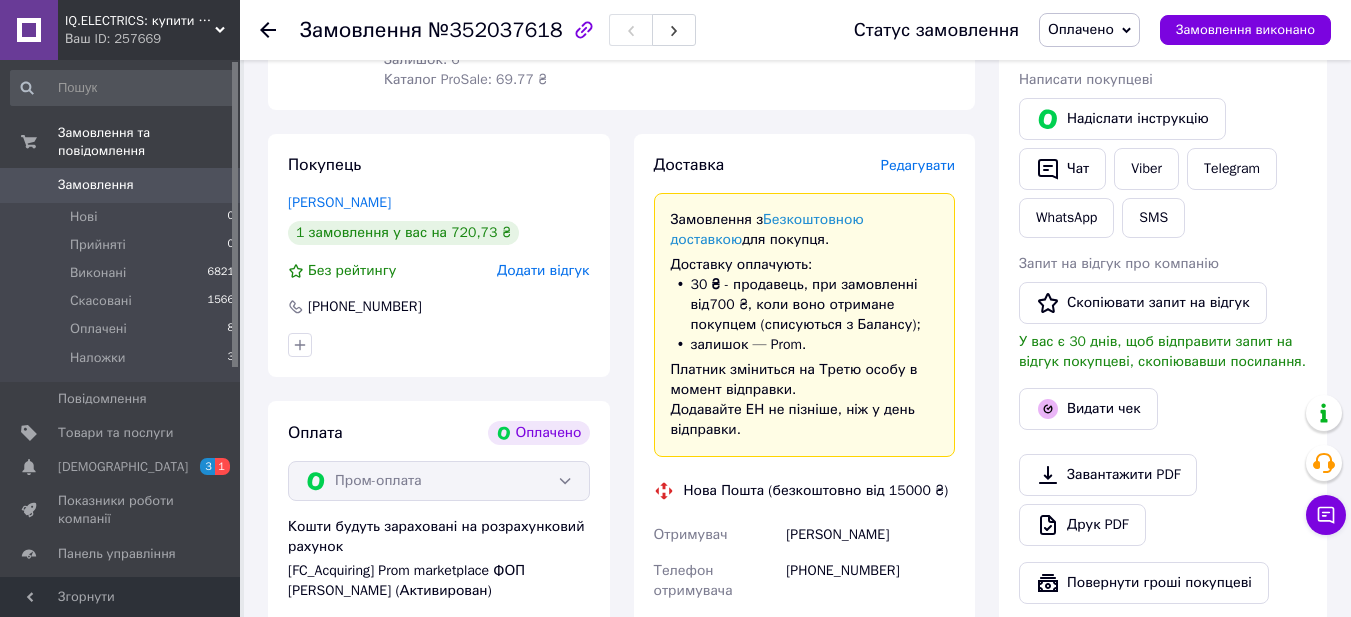 click on "Редагувати" at bounding box center (918, 165) 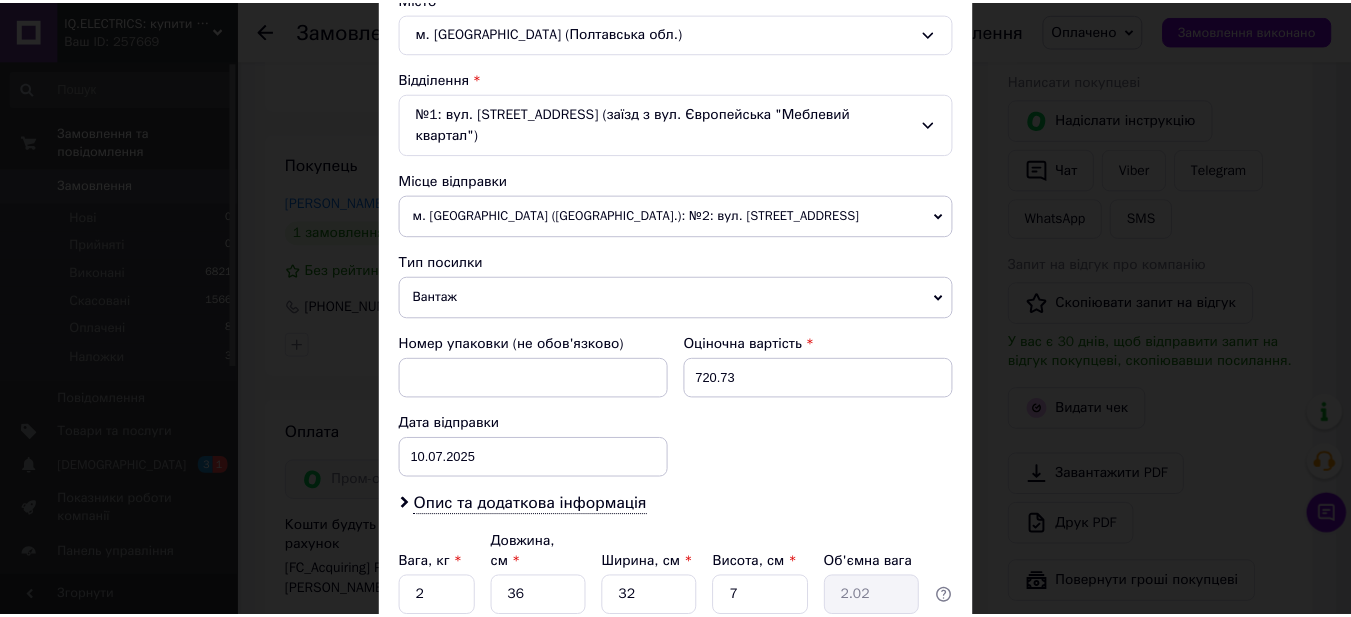 scroll, scrollTop: 711, scrollLeft: 0, axis: vertical 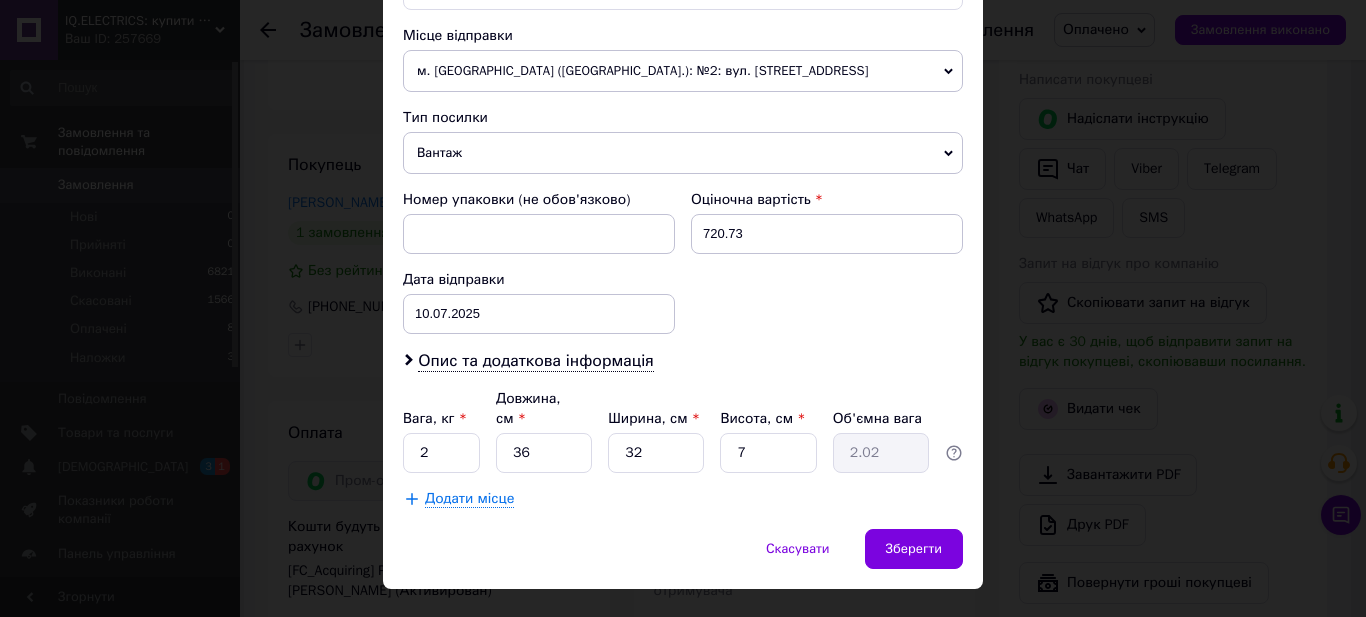 click on "× Редагування доставки Спосіб доставки Нова Пошта (безкоштовно від 15000 ₴) Платник -- Не обрано -- Відправник Отримувач Прізвище отримувача Шевченко Ім'я отримувача Андрій По батькові отримувача Телефон отримувача +380996242881 Тип доставки У відділенні Кур'єром В поштоматі Місто м. Полтава (Полтавська обл.) Відділення №1: вул. Ветеринарна, 22 (заїзд з вул. Європейська "Меблевий квартал") Місце відправки м. Київ (Київська обл.): №2: вул. Богатирська, 11 Одеса: №1: Київське шосе, 27 Додати ще місце відправки Тип посилки Вантаж Документи Номер упаковки (не обов'язково) 720.73 < >" at bounding box center [683, 308] 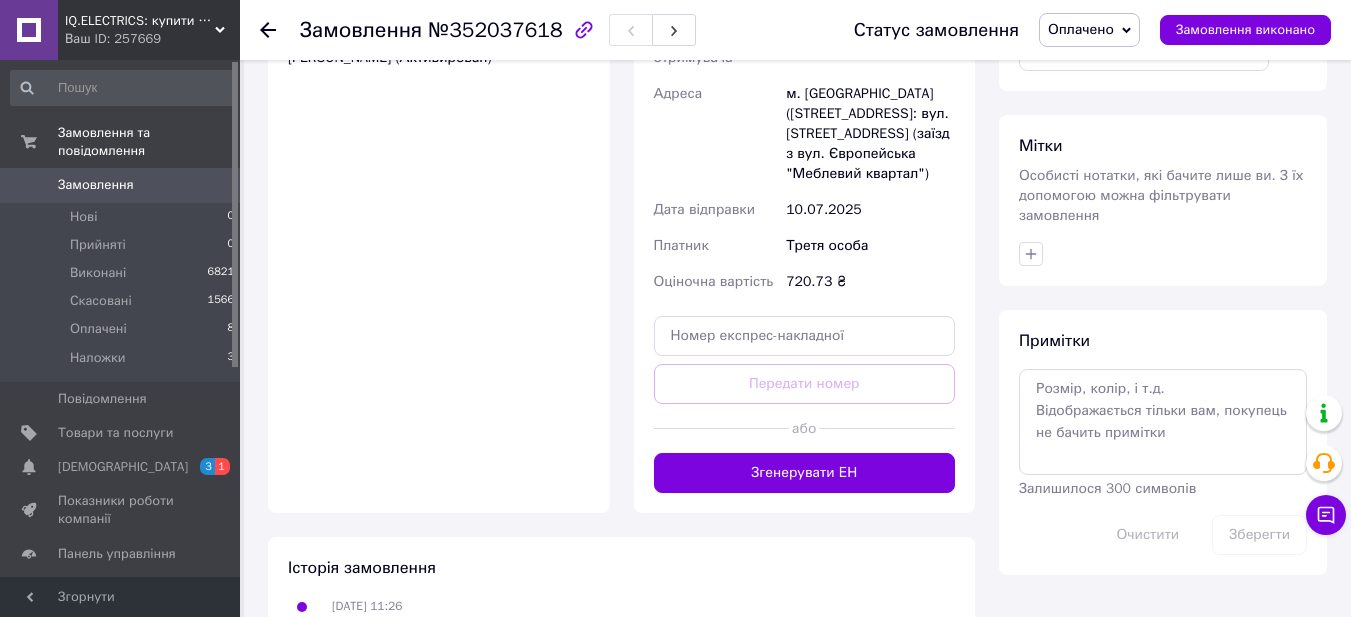 scroll, scrollTop: 1015, scrollLeft: 0, axis: vertical 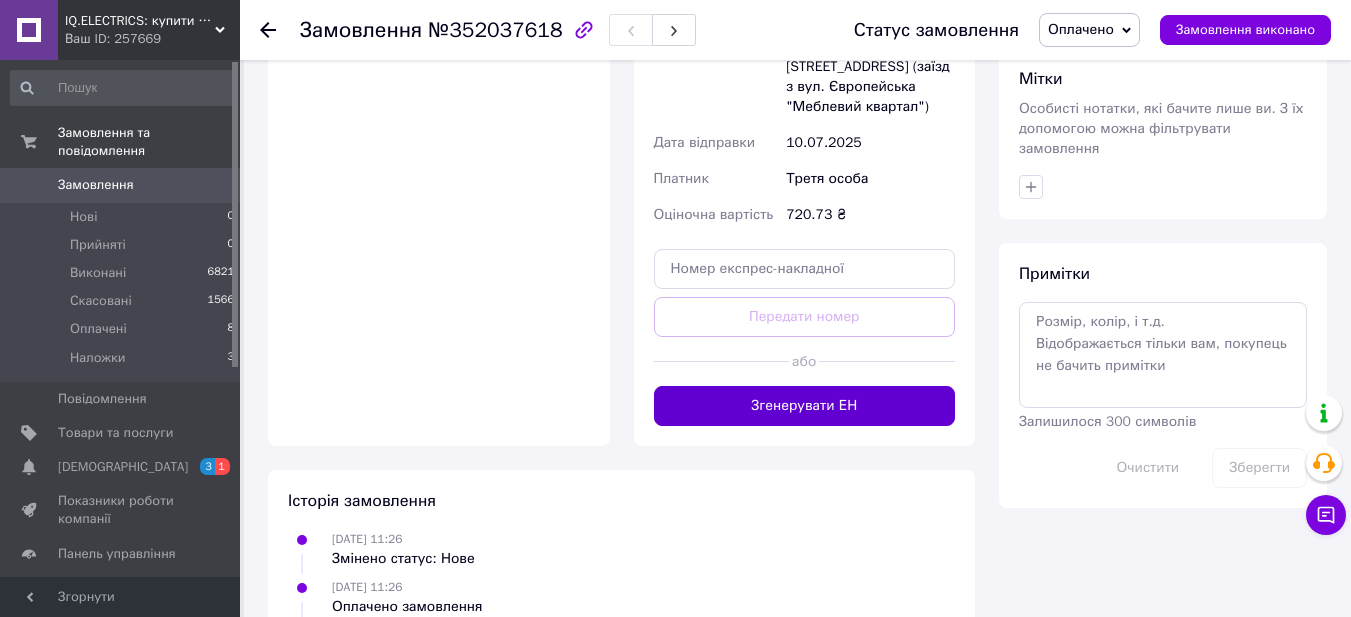 click on "Згенерувати ЕН" at bounding box center (805, 406) 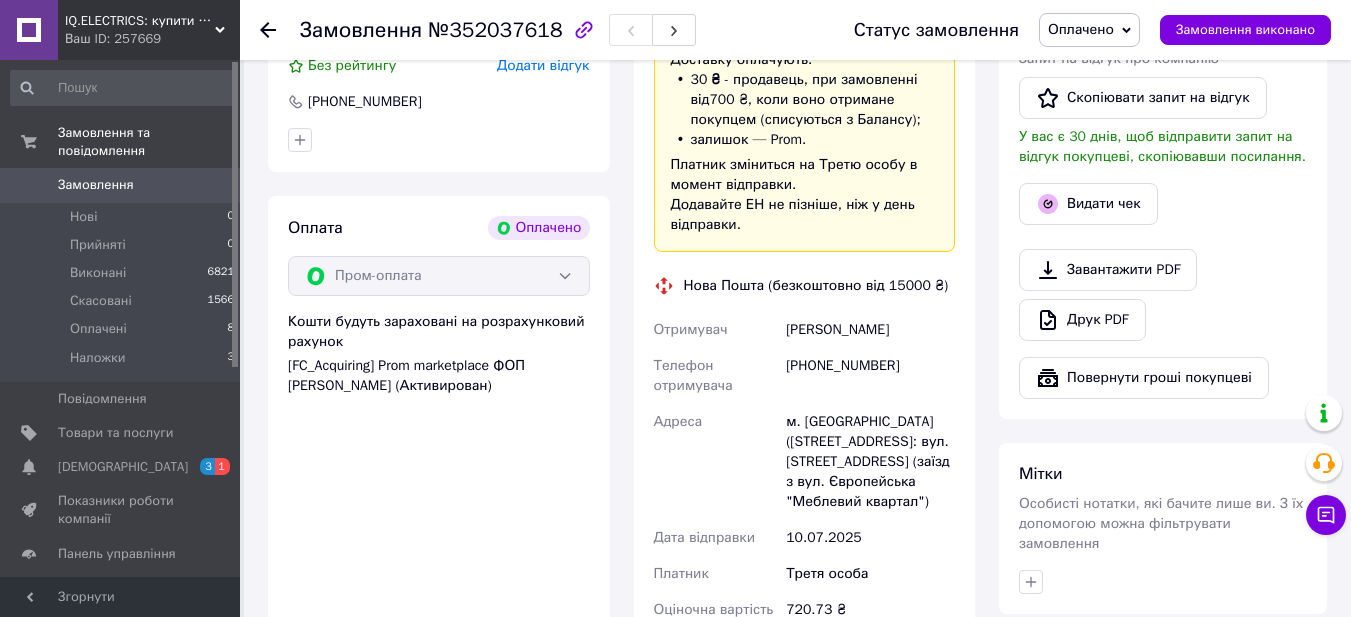 scroll, scrollTop: 615, scrollLeft: 0, axis: vertical 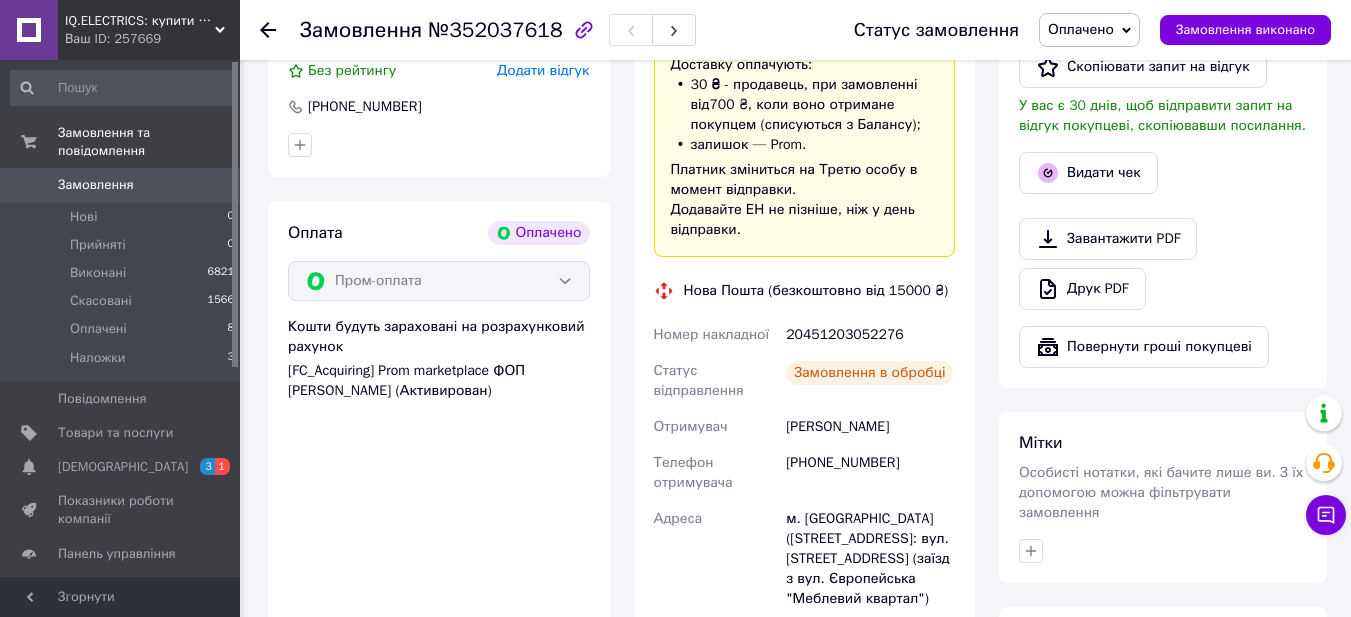 click on "20451203052276" at bounding box center (870, 335) 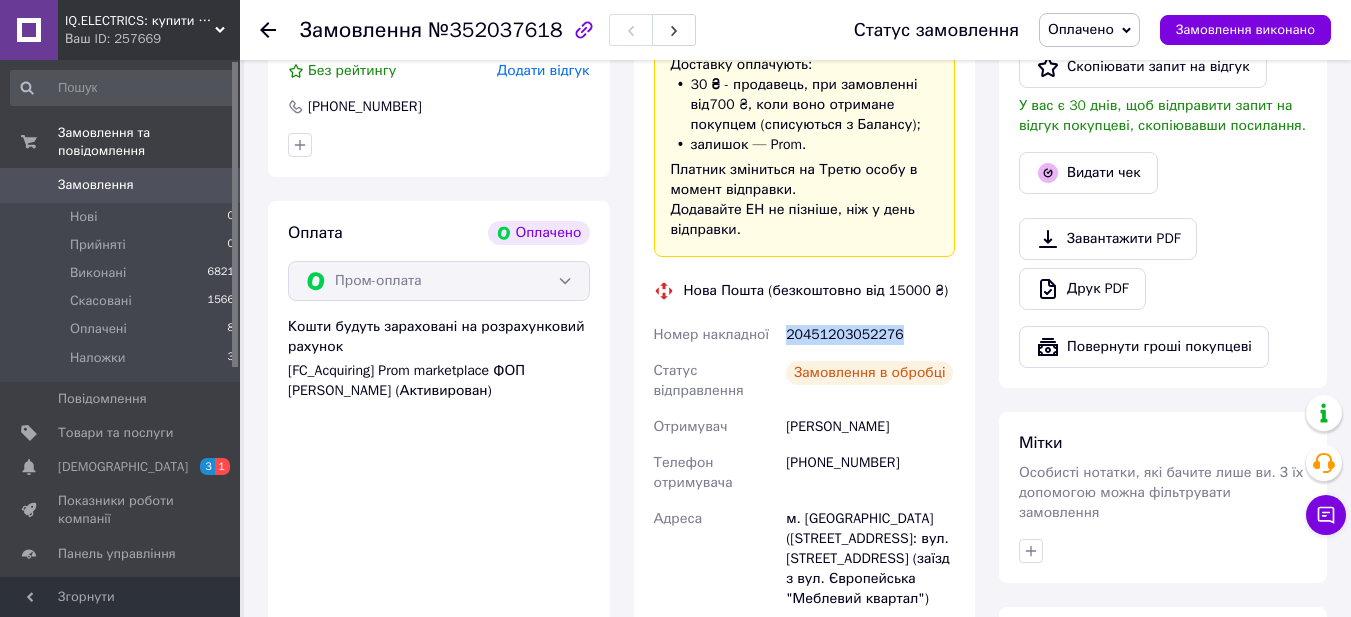 click on "20451203052276" at bounding box center [870, 335] 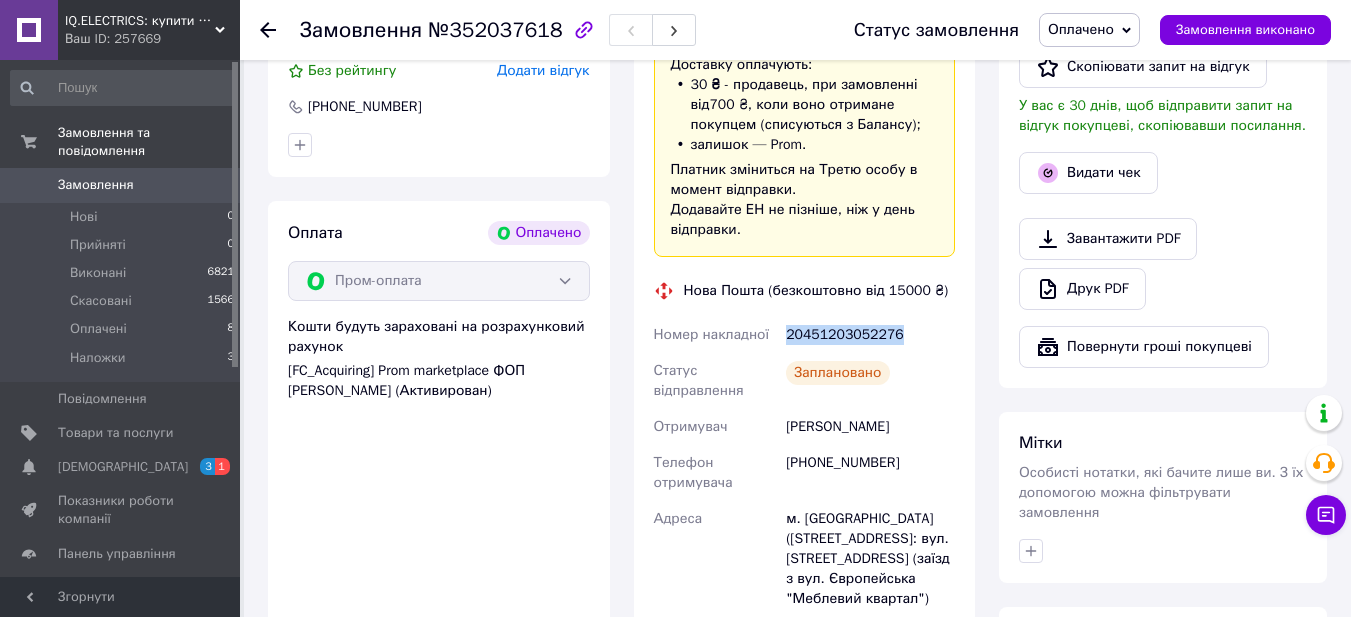 copy on "20451203052276" 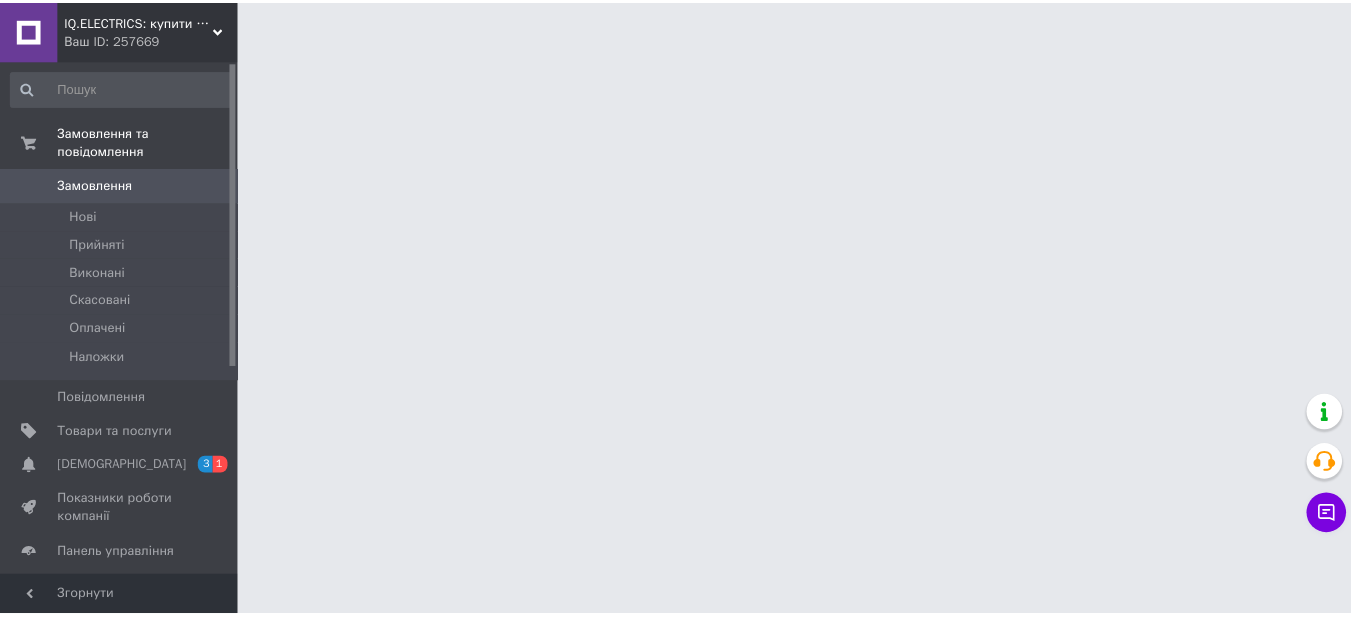 scroll, scrollTop: 0, scrollLeft: 0, axis: both 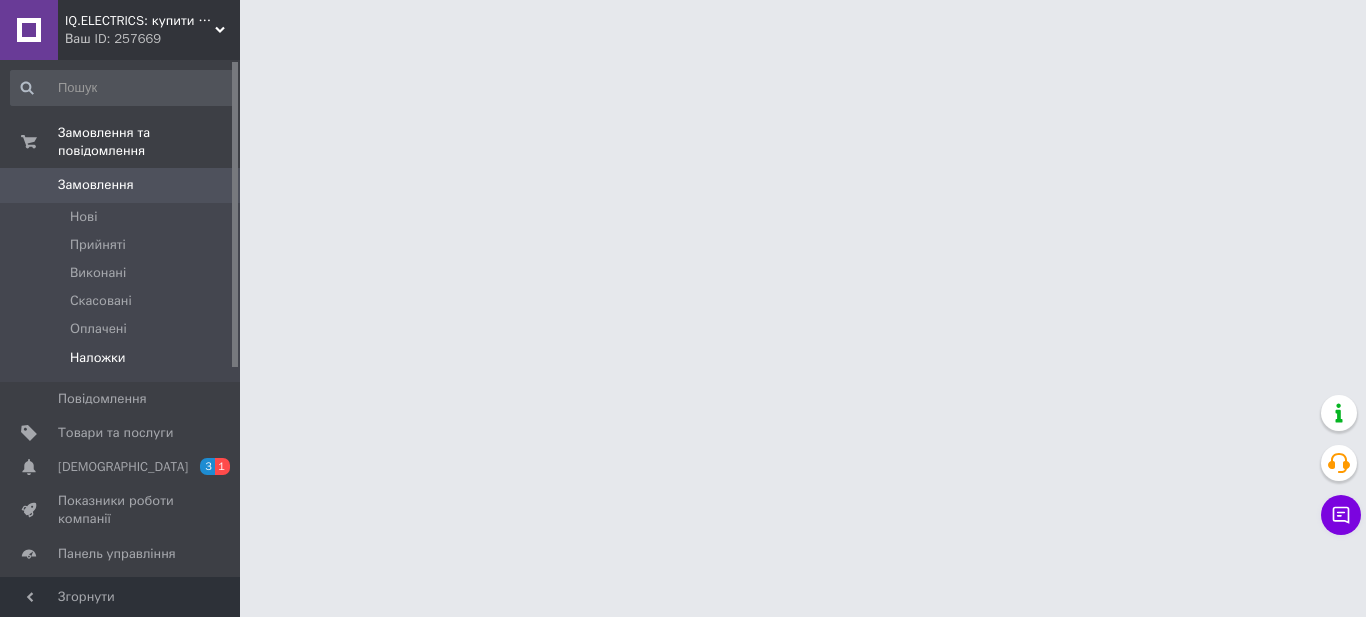 click on "Наложки" at bounding box center [98, 358] 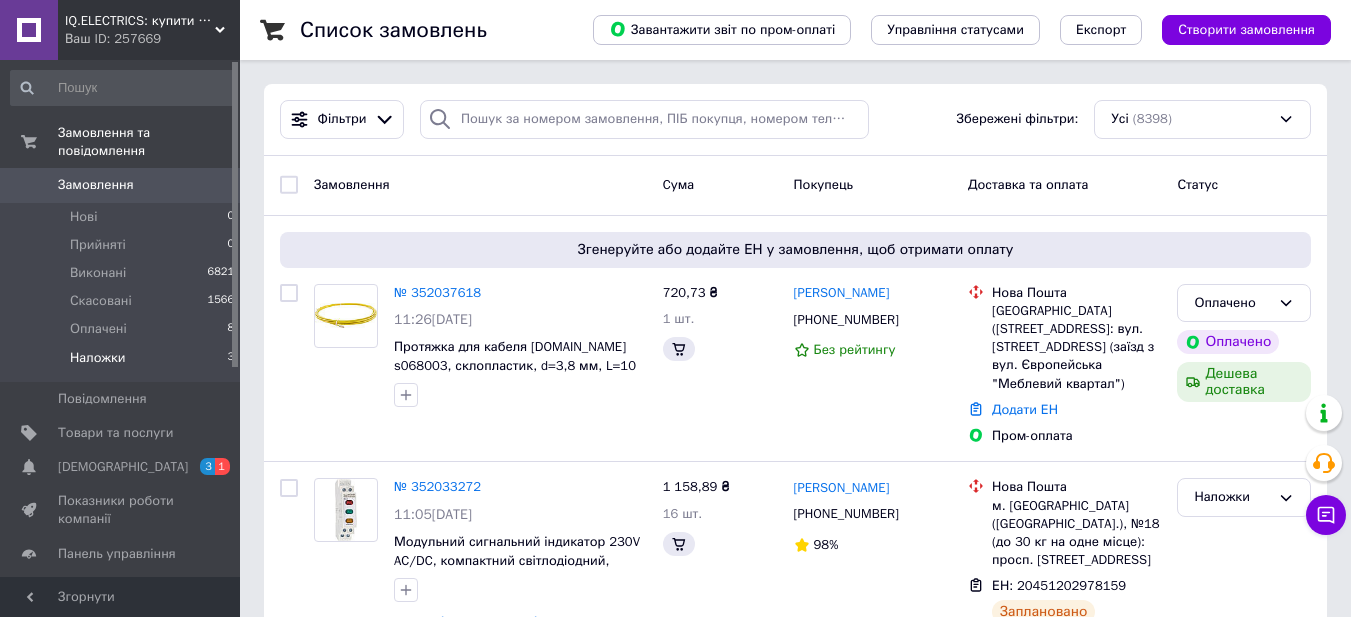 click on "Наложки 3" at bounding box center [123, 363] 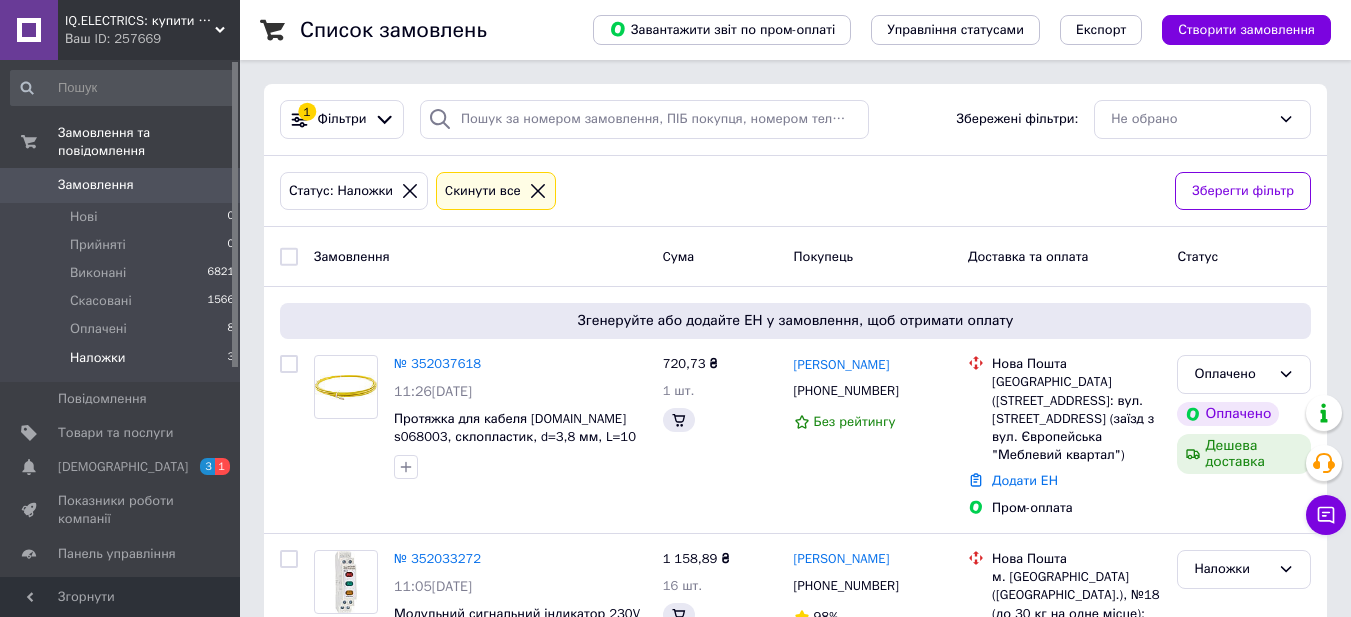 click on "Наложки 3" at bounding box center [123, 363] 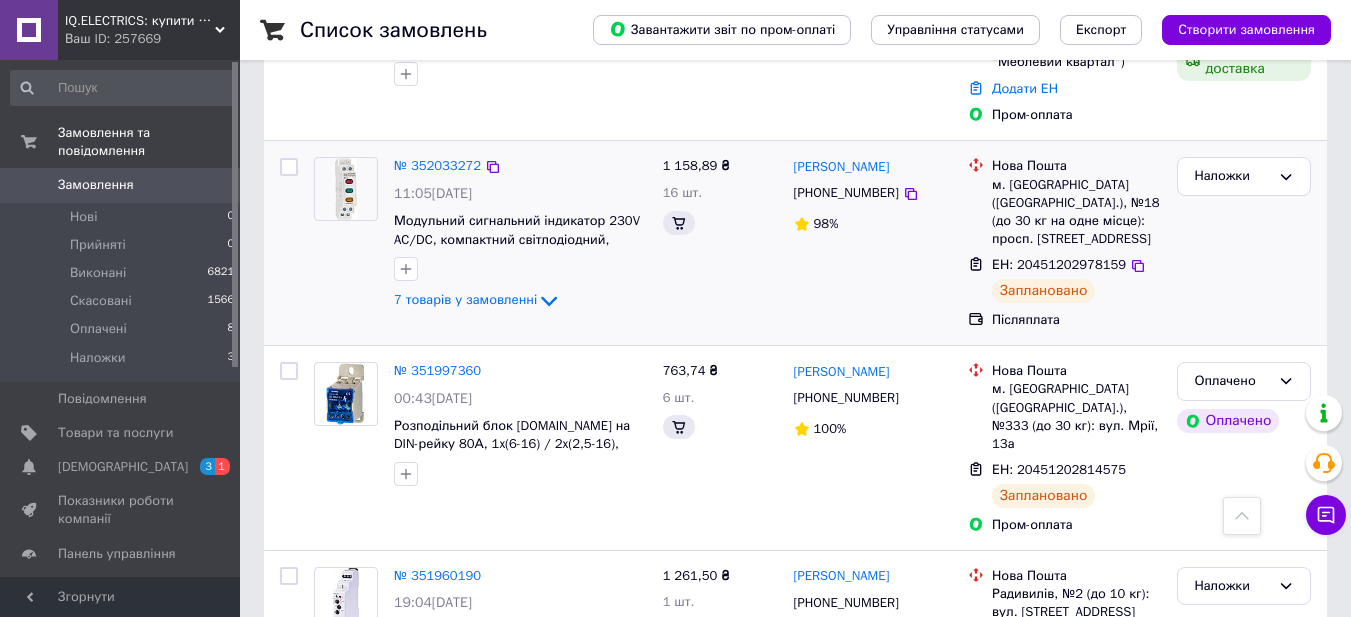 scroll, scrollTop: 500, scrollLeft: 0, axis: vertical 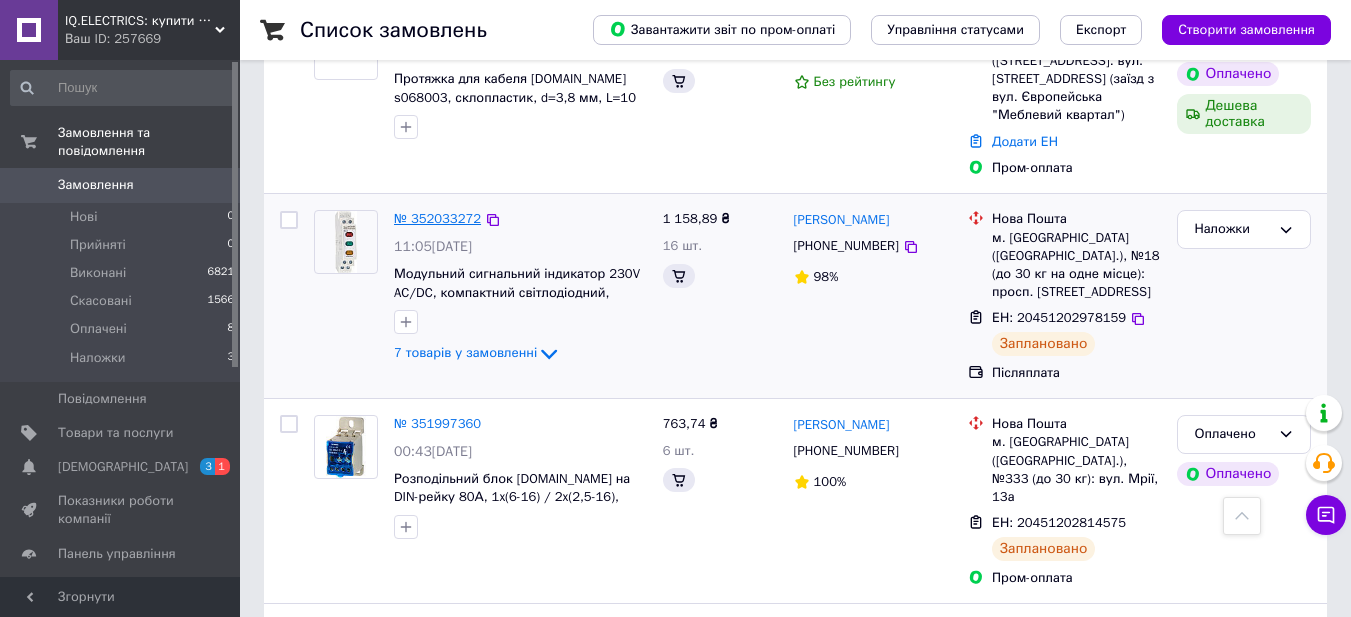 click on "№ 352033272" at bounding box center (437, 218) 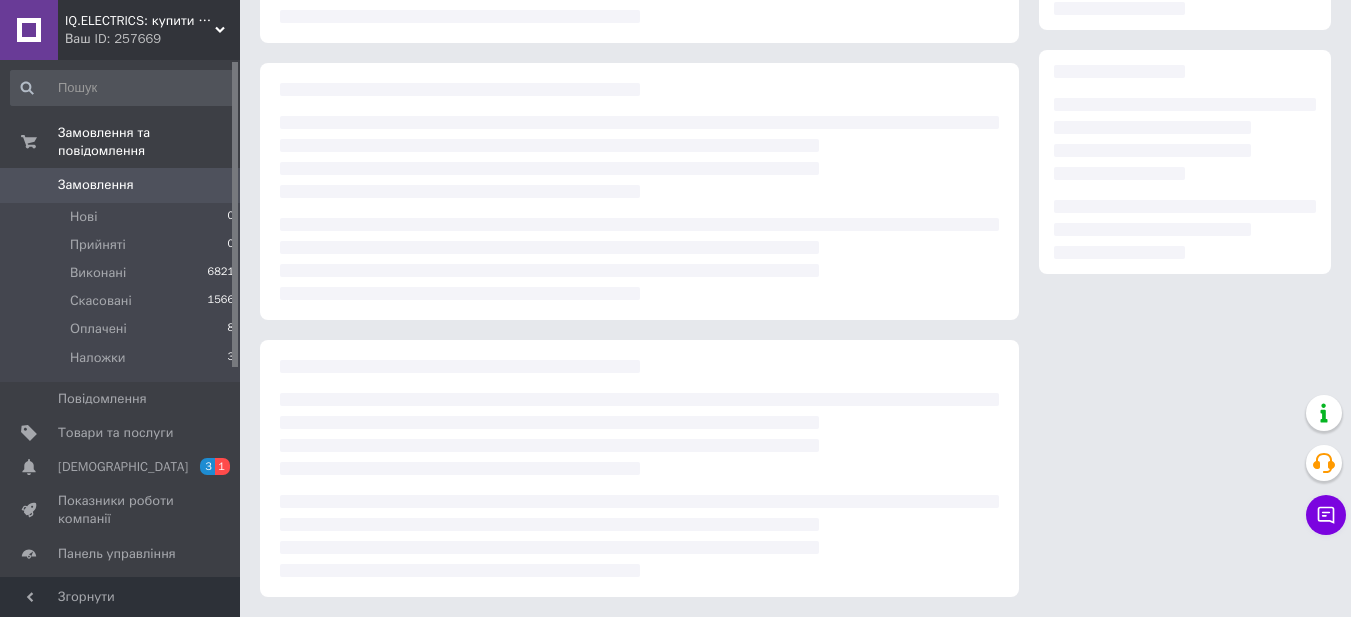 scroll, scrollTop: 0, scrollLeft: 0, axis: both 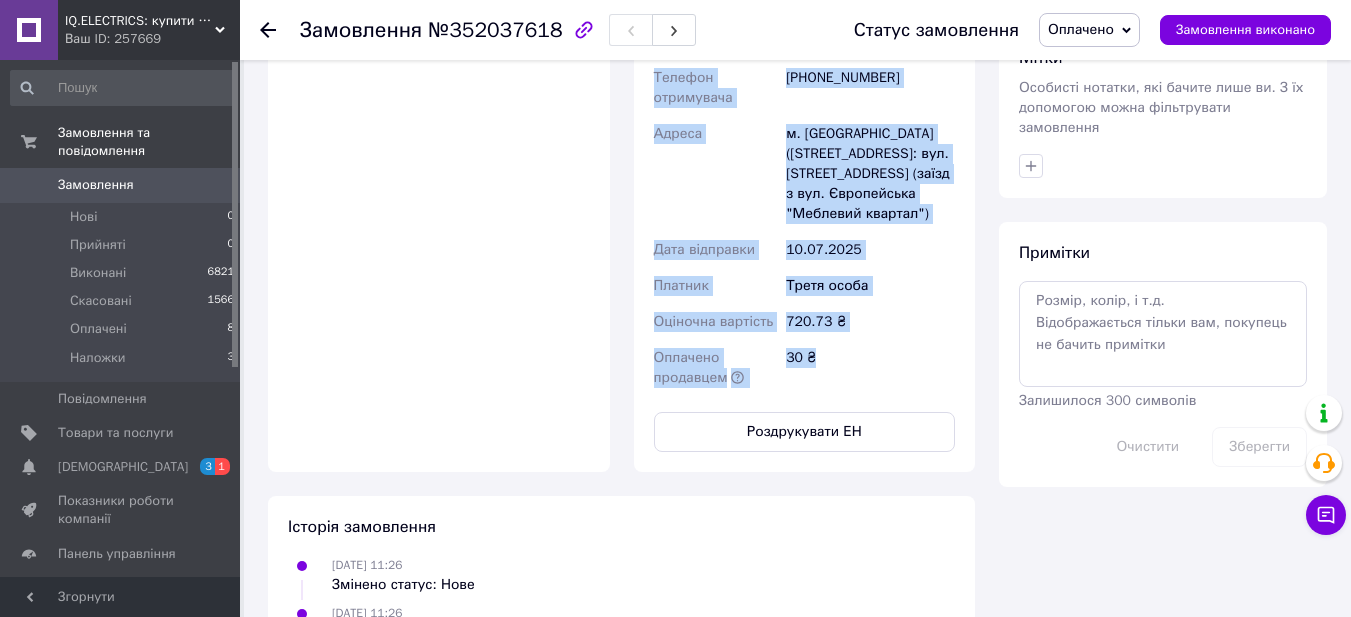 drag, startPoint x: 673, startPoint y: 395, endPoint x: 871, endPoint y: 368, distance: 199.83243 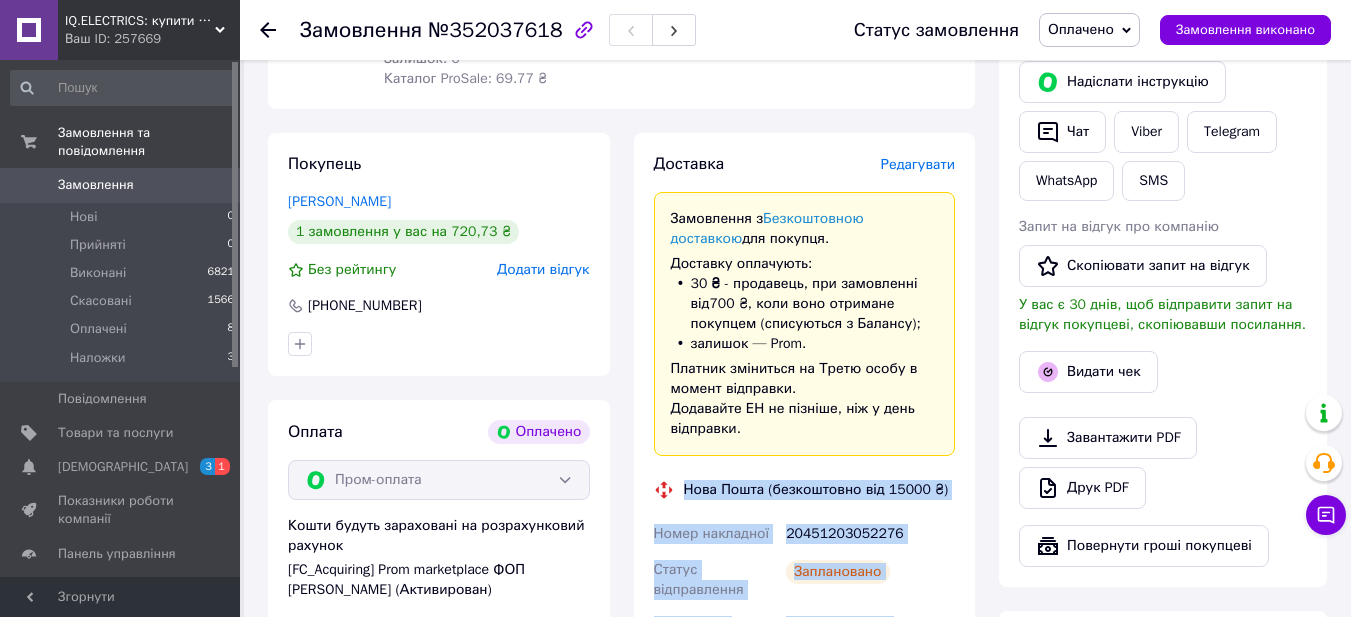 scroll, scrollTop: 300, scrollLeft: 0, axis: vertical 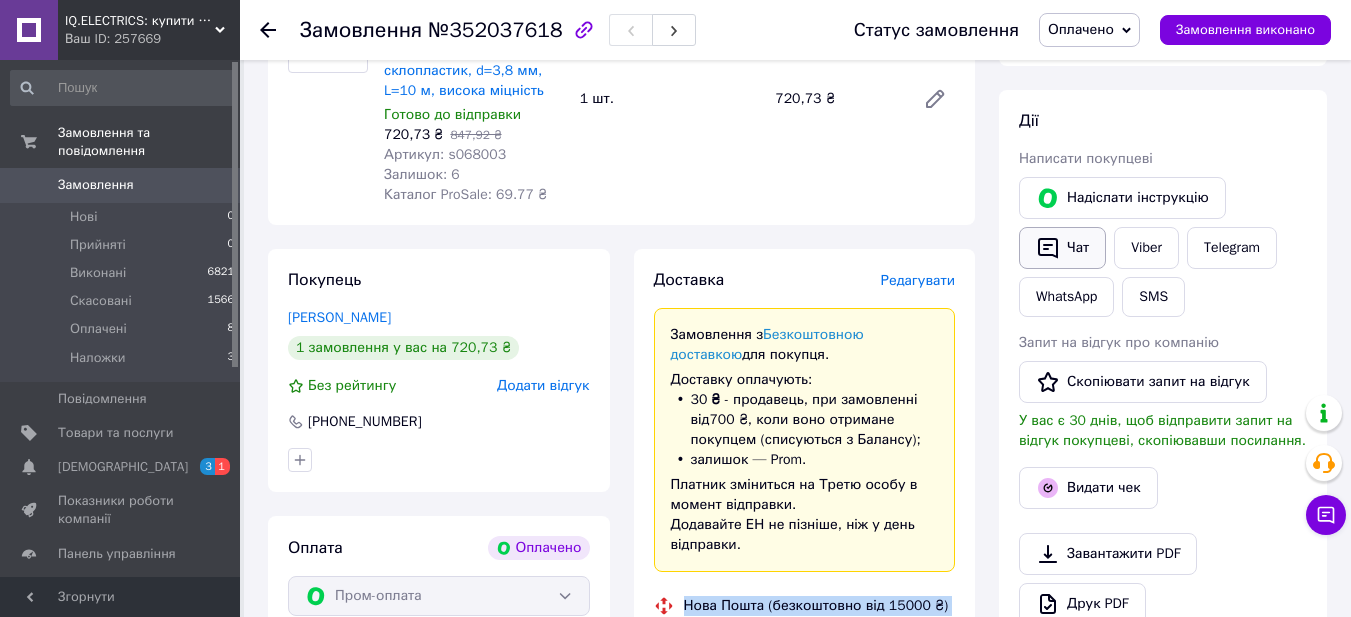 click on "Чат" at bounding box center [1062, 248] 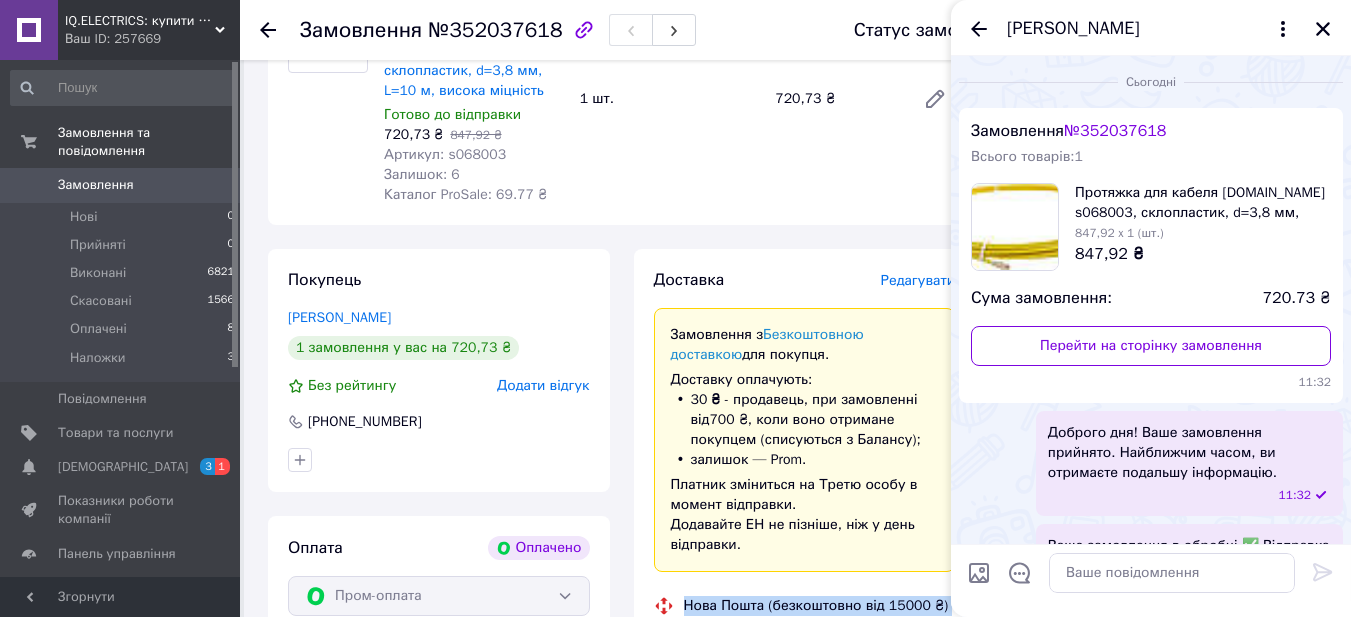 scroll, scrollTop: 93, scrollLeft: 0, axis: vertical 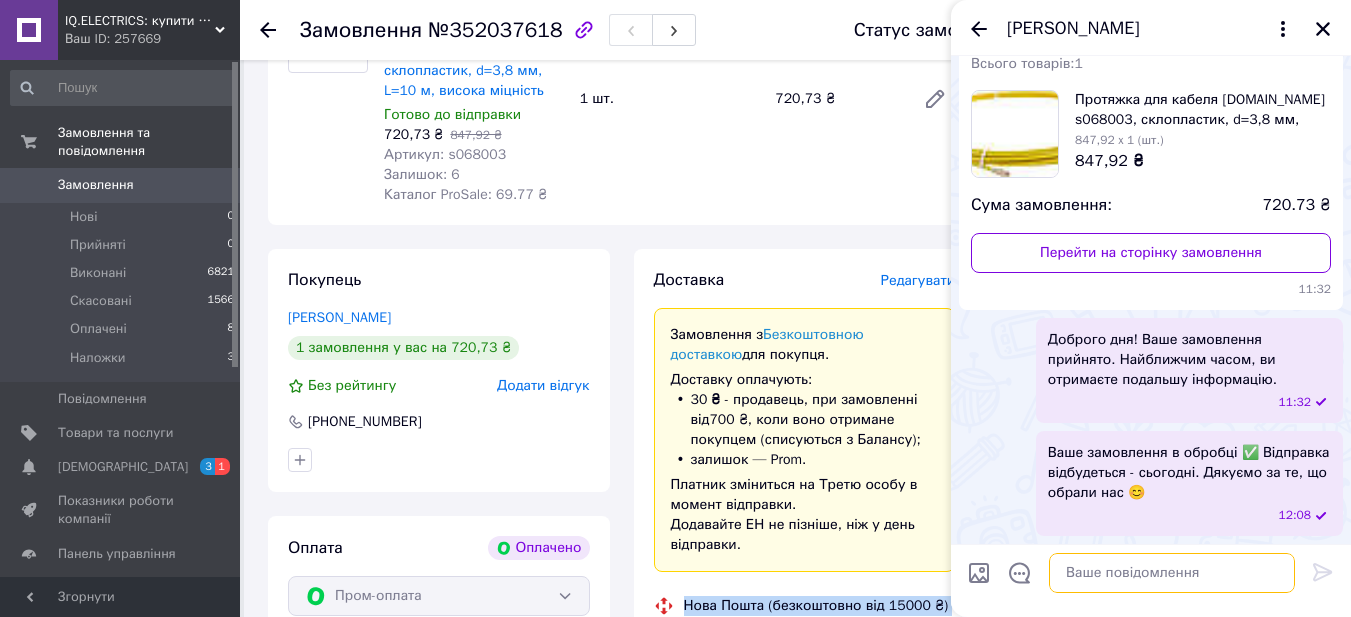 click at bounding box center (1172, 573) 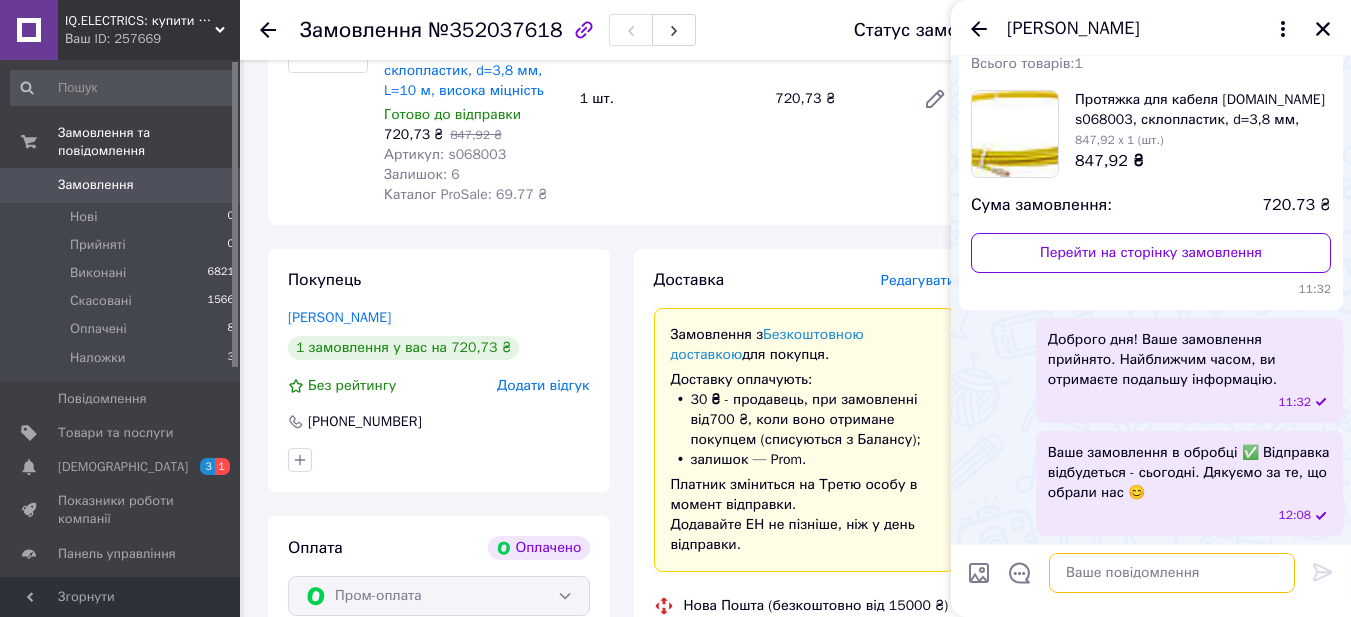 paste on "Нова Пошта (безкоштовно від 15000 ₴)
Номер накладної
20451203052276
Статус відправлення
Заплановано
Отримувач
Шевченко Андрій
Телефон отримувача
+380996242881
Адреса
м. Полтава (Полтавська обл.), №1: вул. Ветеринарна, 22 (заїзд з вул. Європейська "Меблевий квартал")
Дата відправки
10.07.2025
Платник
Третя особа
Оціночна вартість
720.73 ₴
Оплачено продавцем
30 ₴" 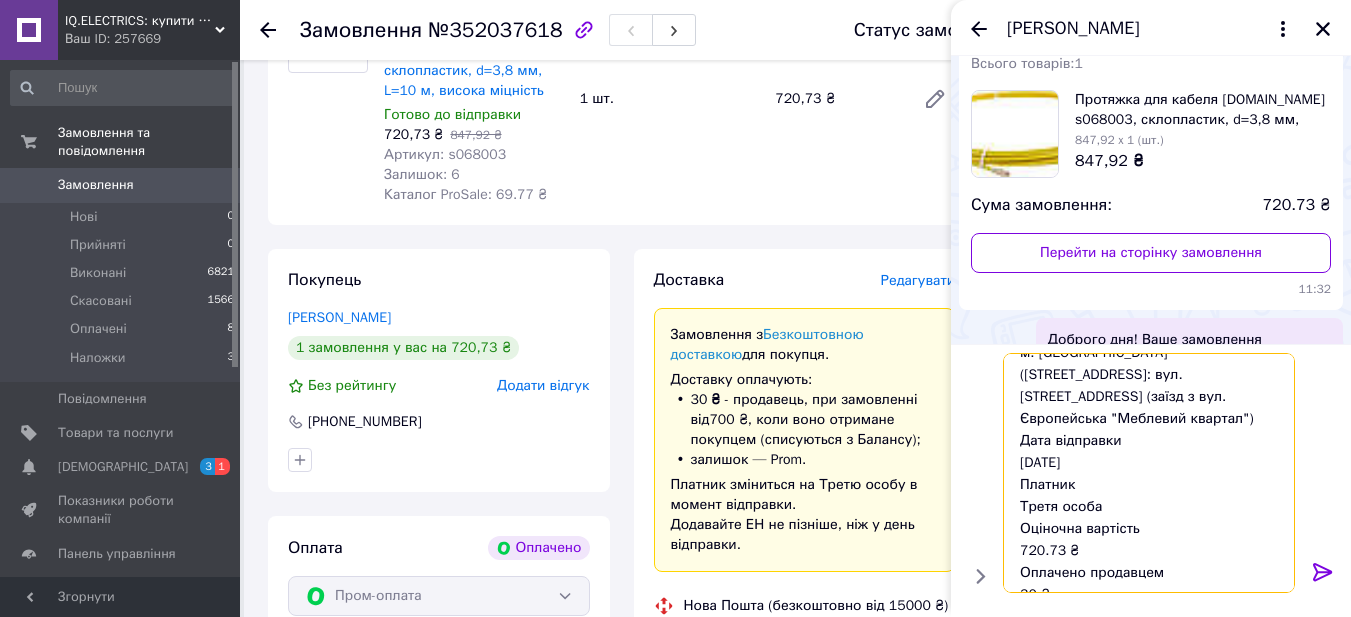 scroll, scrollTop: 262, scrollLeft: 0, axis: vertical 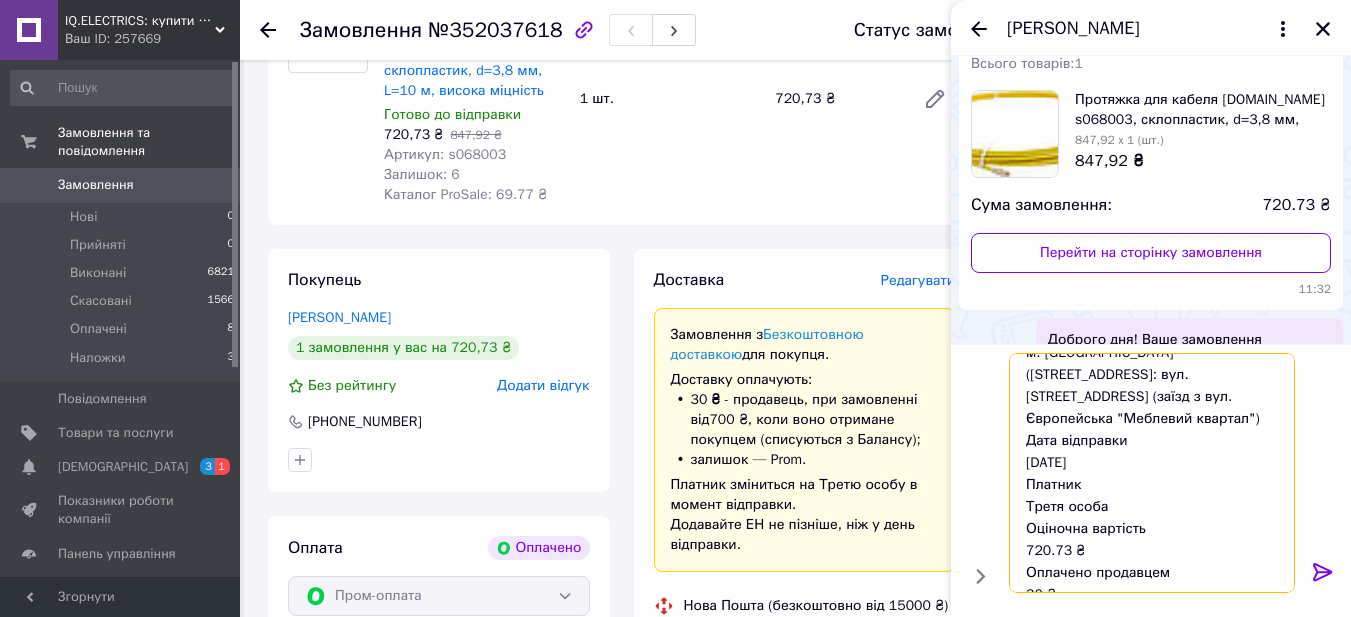 type 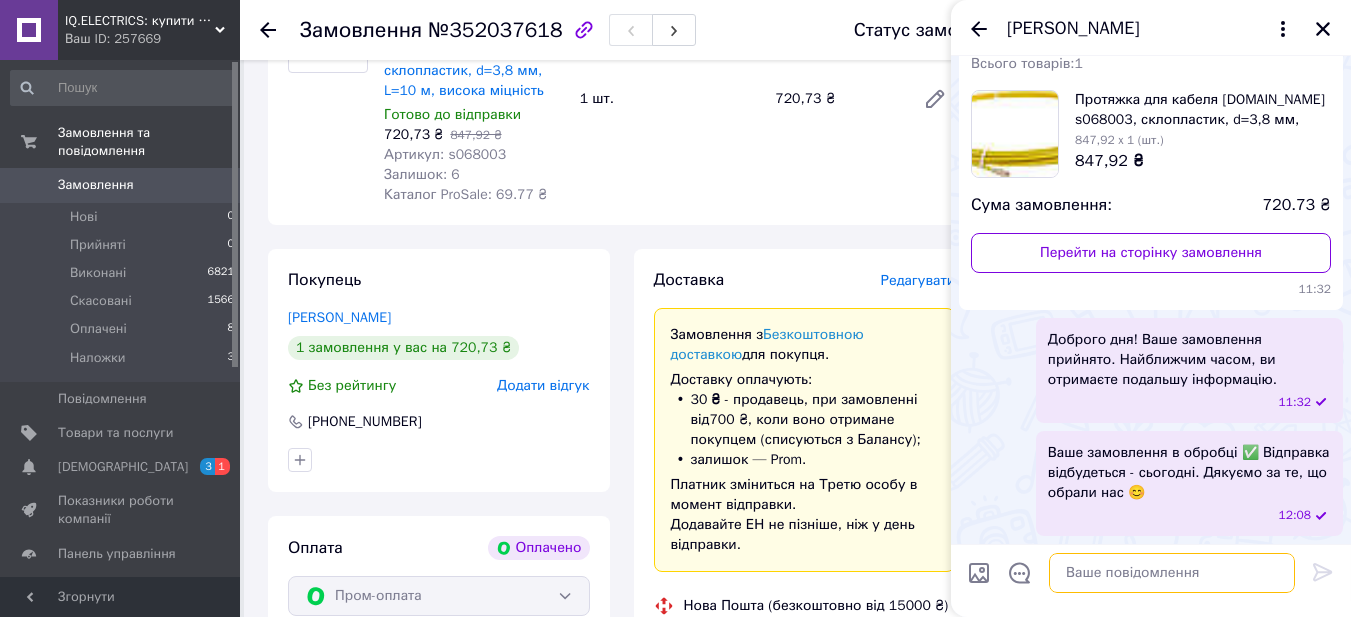 scroll, scrollTop: 0, scrollLeft: 0, axis: both 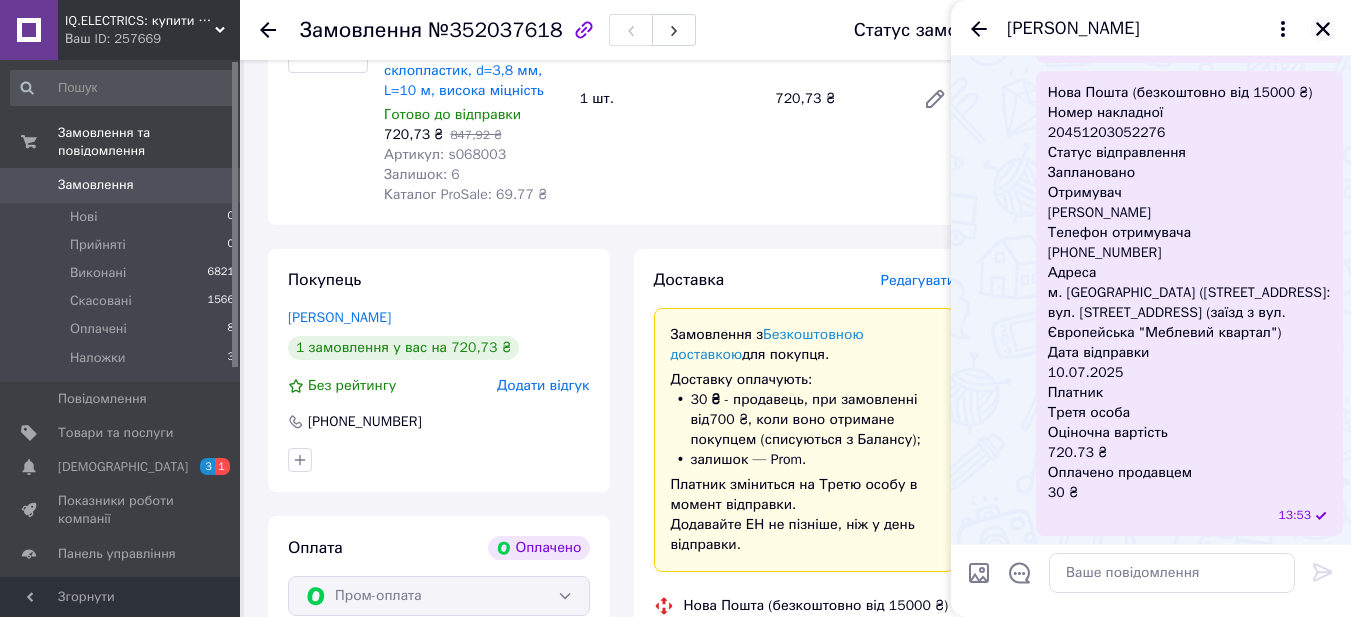 click 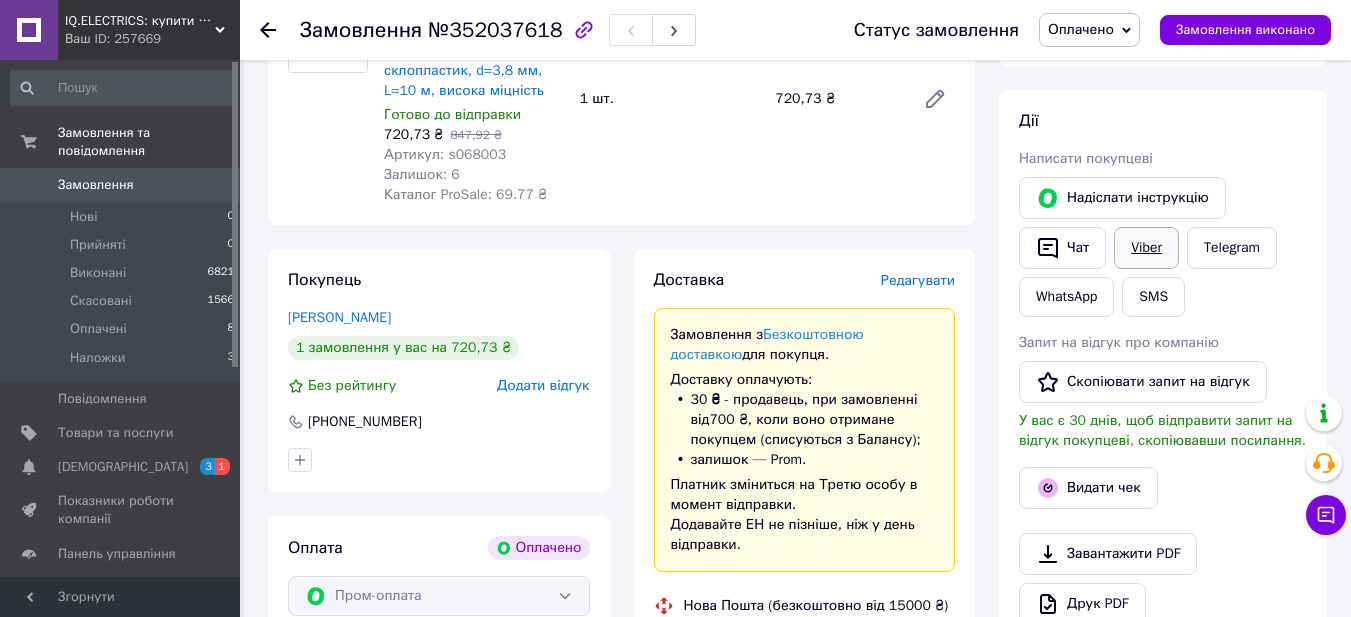 click on "Viber" at bounding box center [1146, 248] 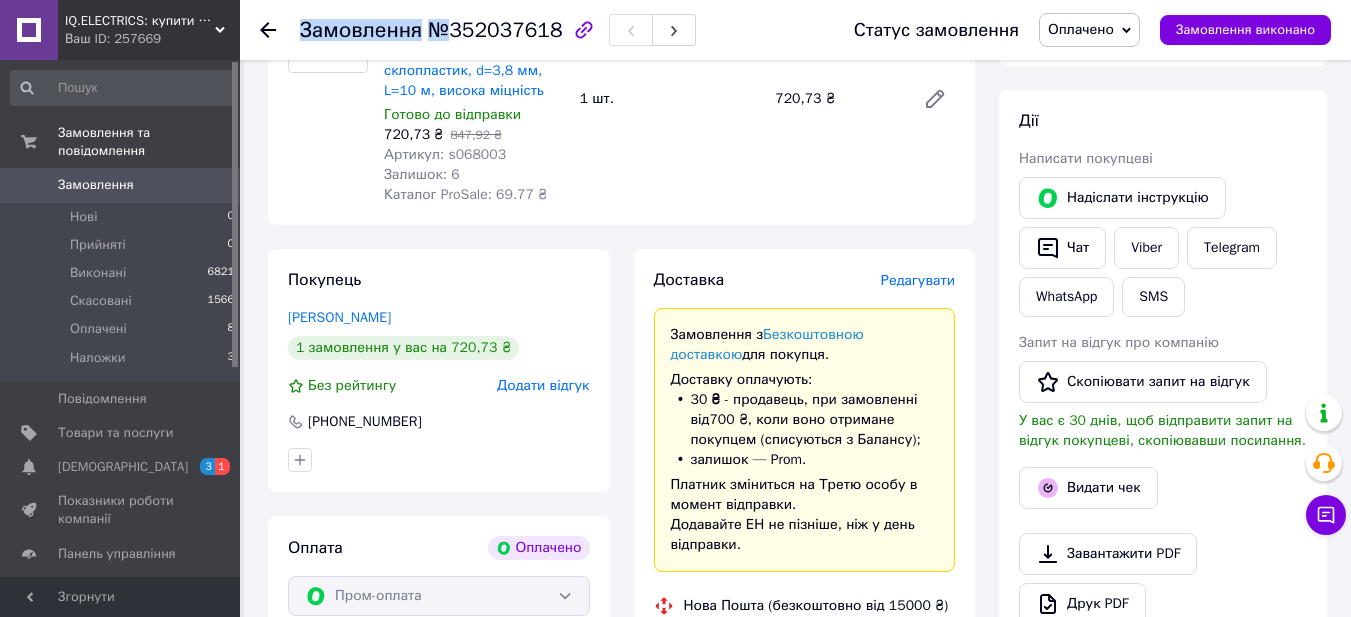 drag, startPoint x: 444, startPoint y: 34, endPoint x: 549, endPoint y: 30, distance: 105.076164 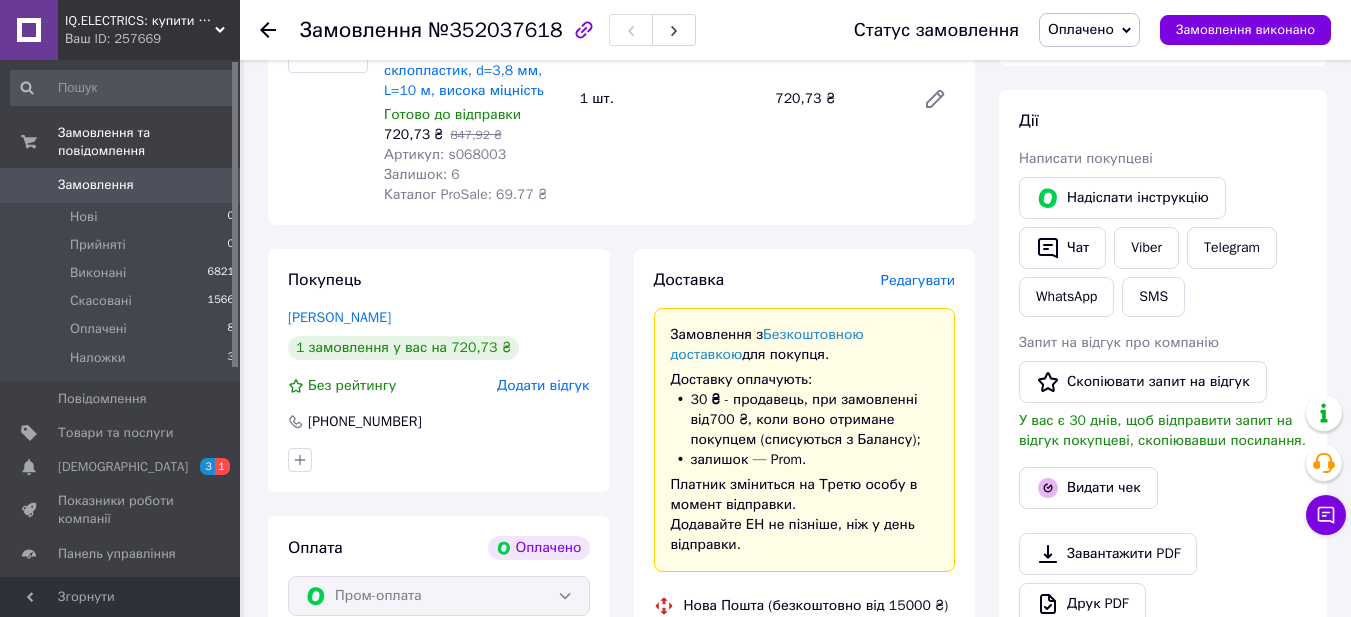 click at bounding box center (584, 30) 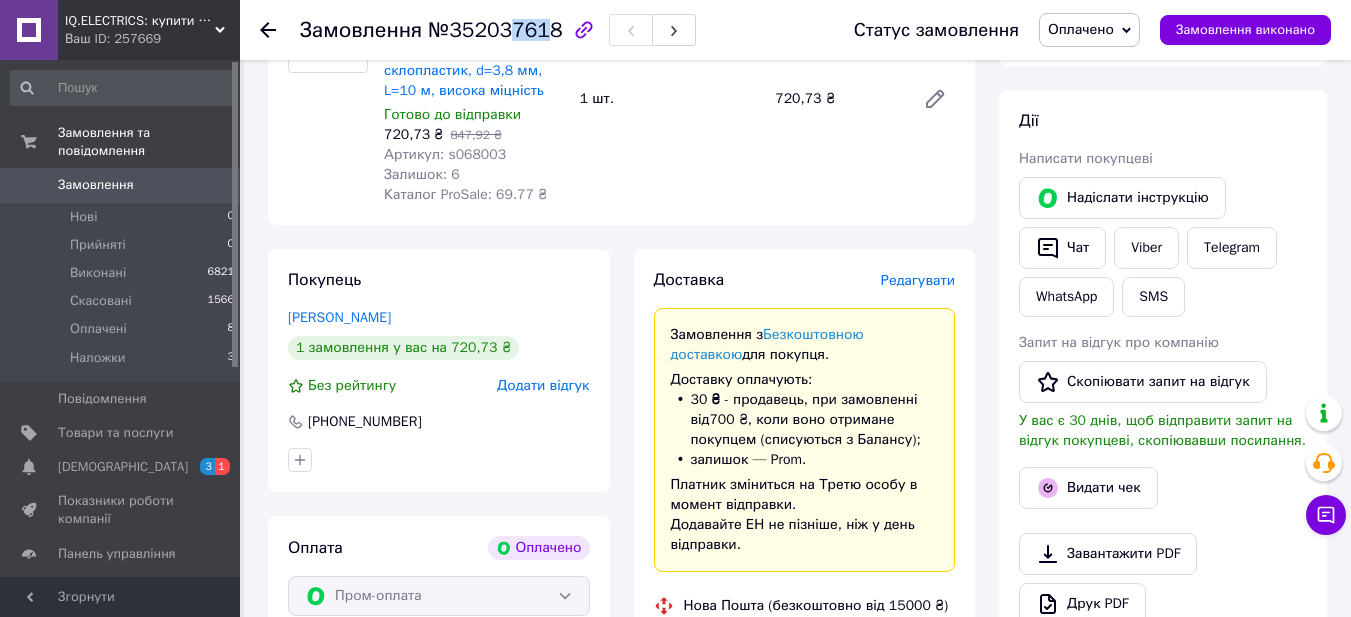 drag, startPoint x: 542, startPoint y: 28, endPoint x: 504, endPoint y: 32, distance: 38.209946 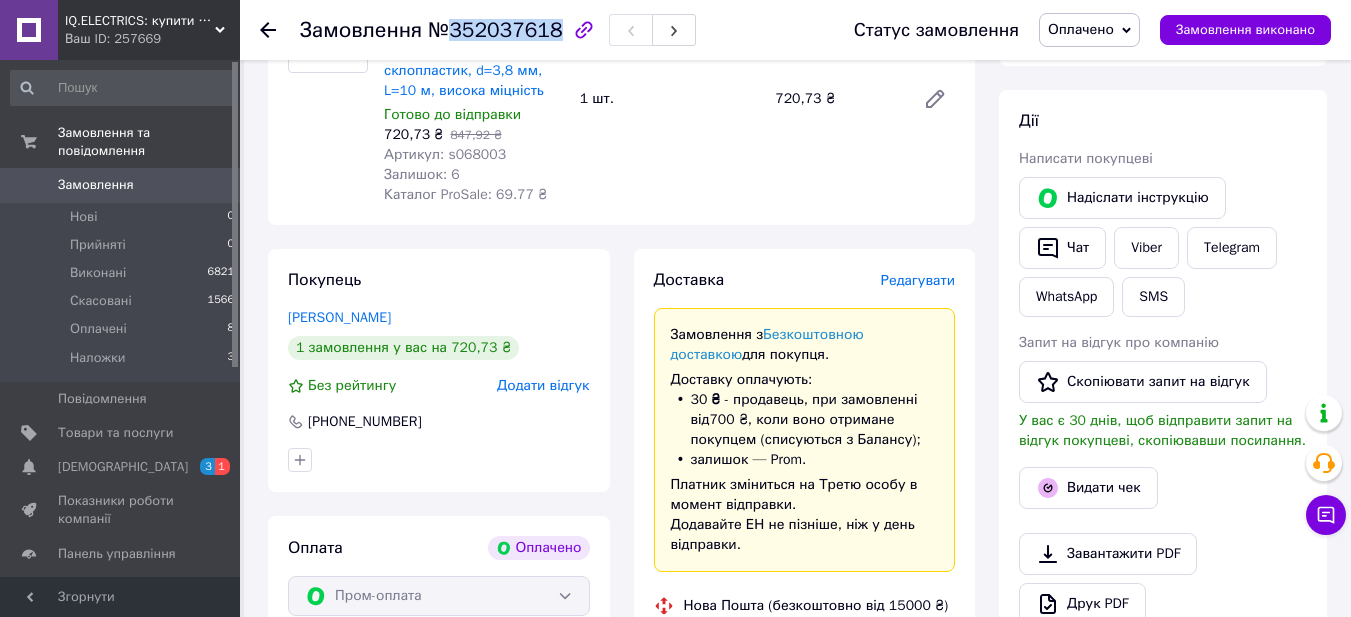 drag, startPoint x: 446, startPoint y: 35, endPoint x: 546, endPoint y: 38, distance: 100.04499 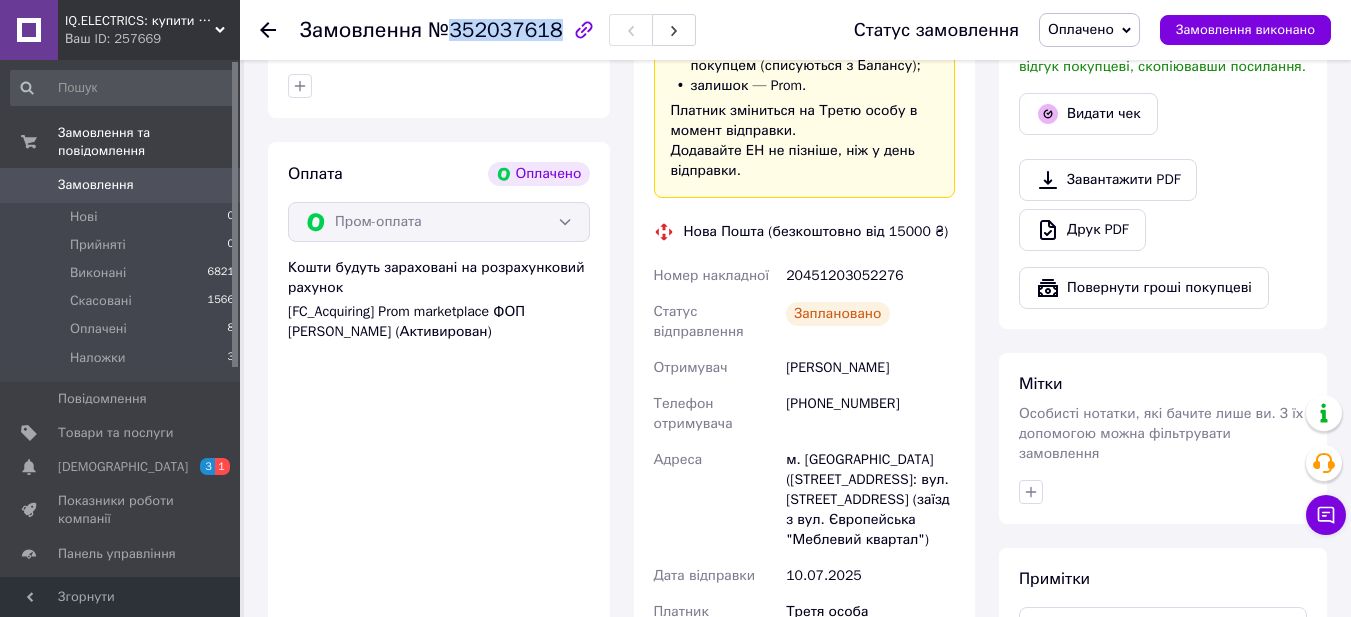 scroll, scrollTop: 800, scrollLeft: 0, axis: vertical 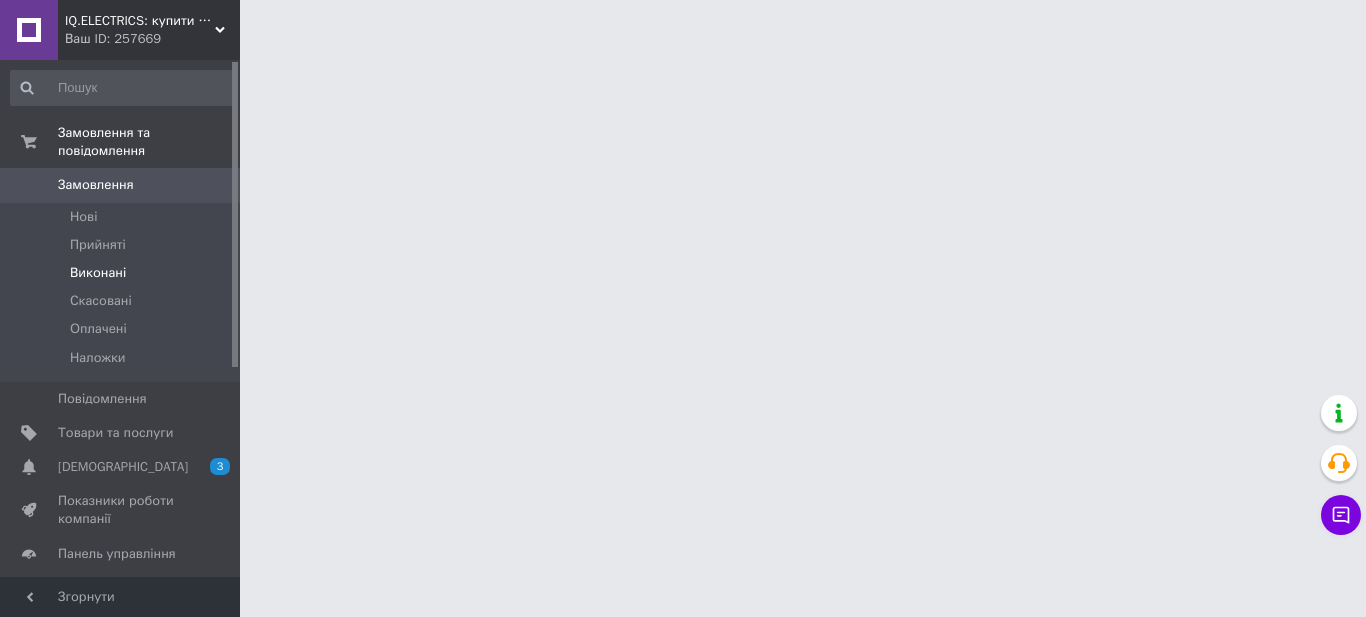 click on "Виконані" at bounding box center (98, 273) 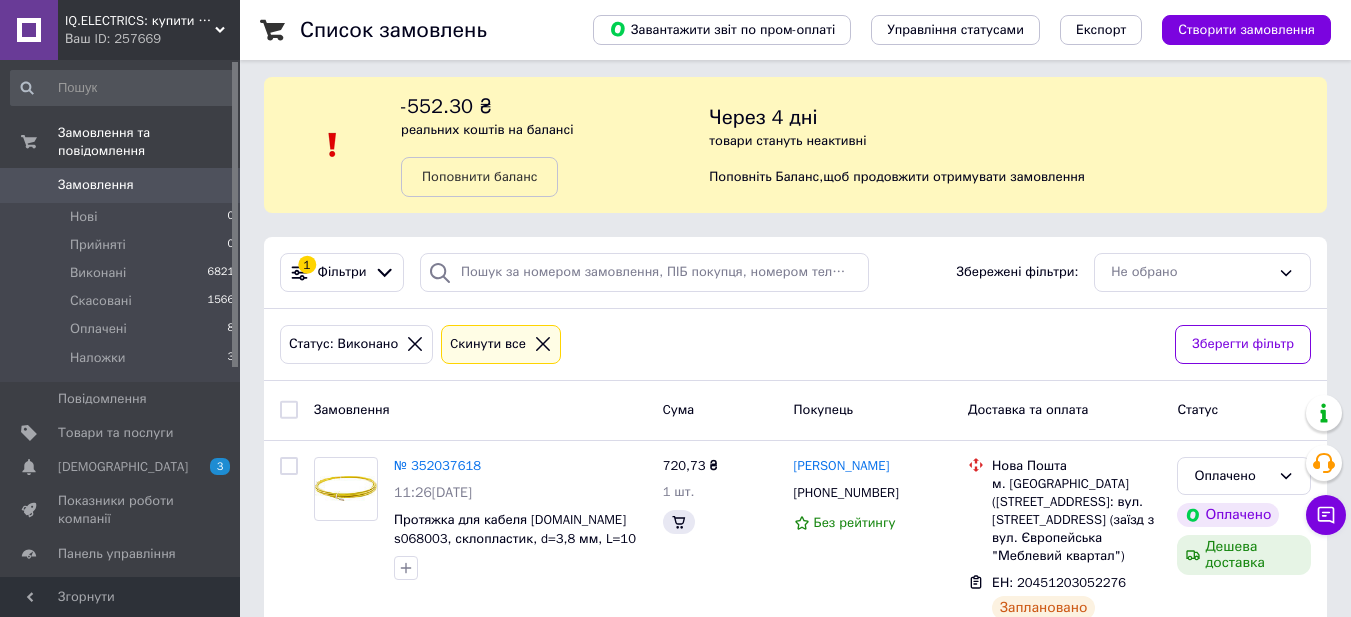 scroll, scrollTop: 0, scrollLeft: 0, axis: both 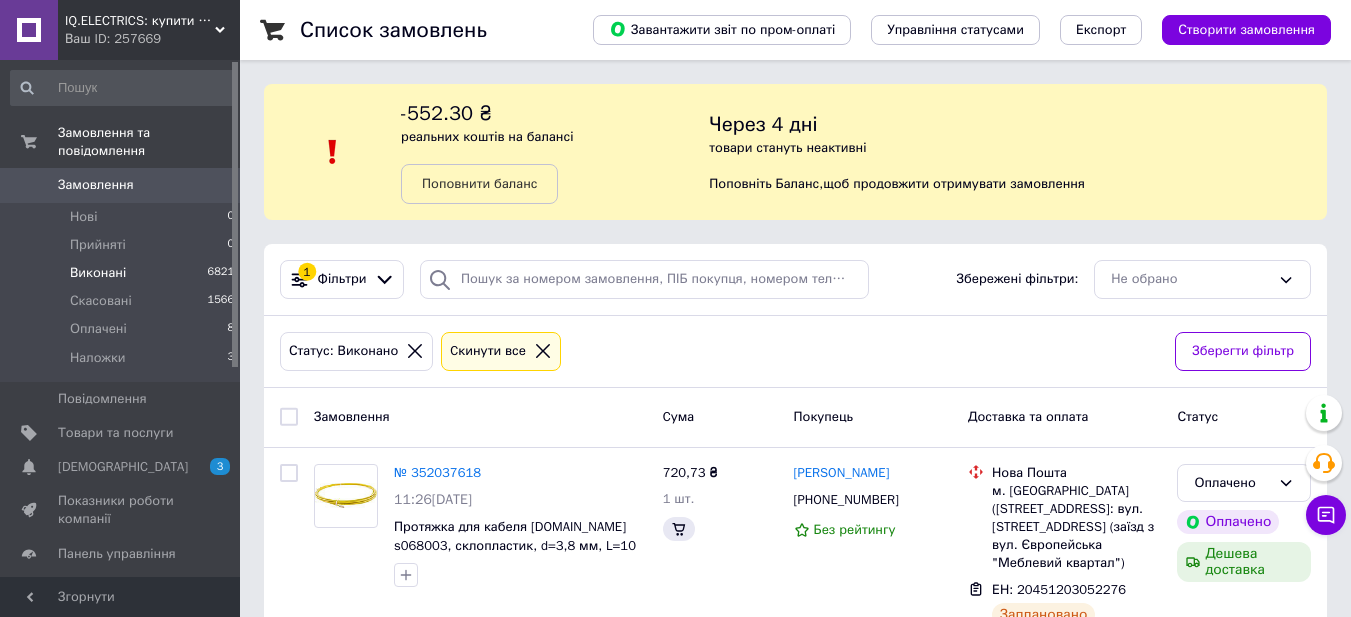 click on "Виконані 6821" at bounding box center (123, 273) 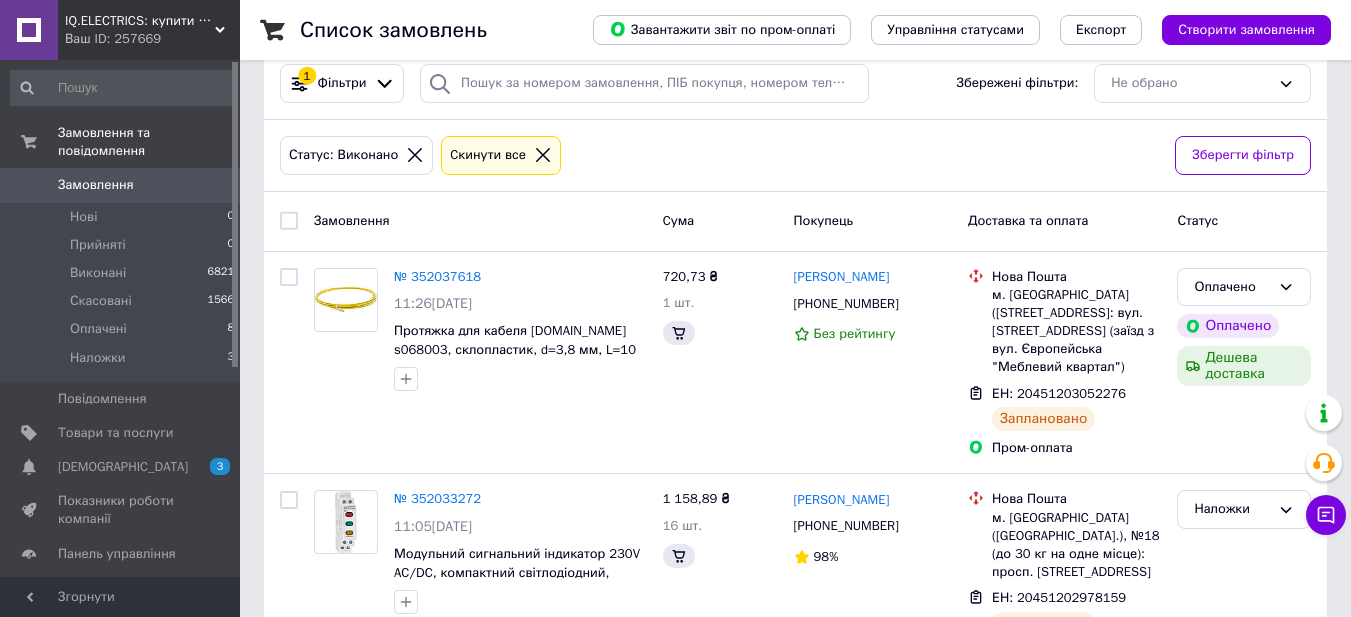 scroll, scrollTop: 0, scrollLeft: 0, axis: both 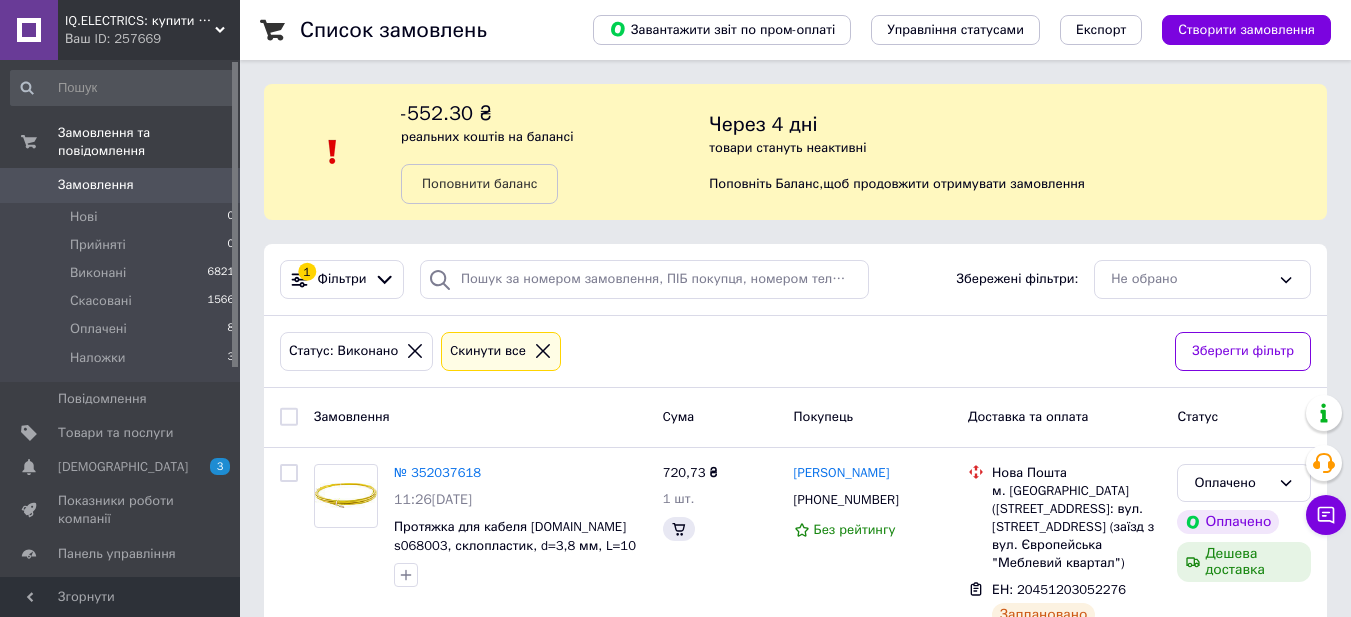 click 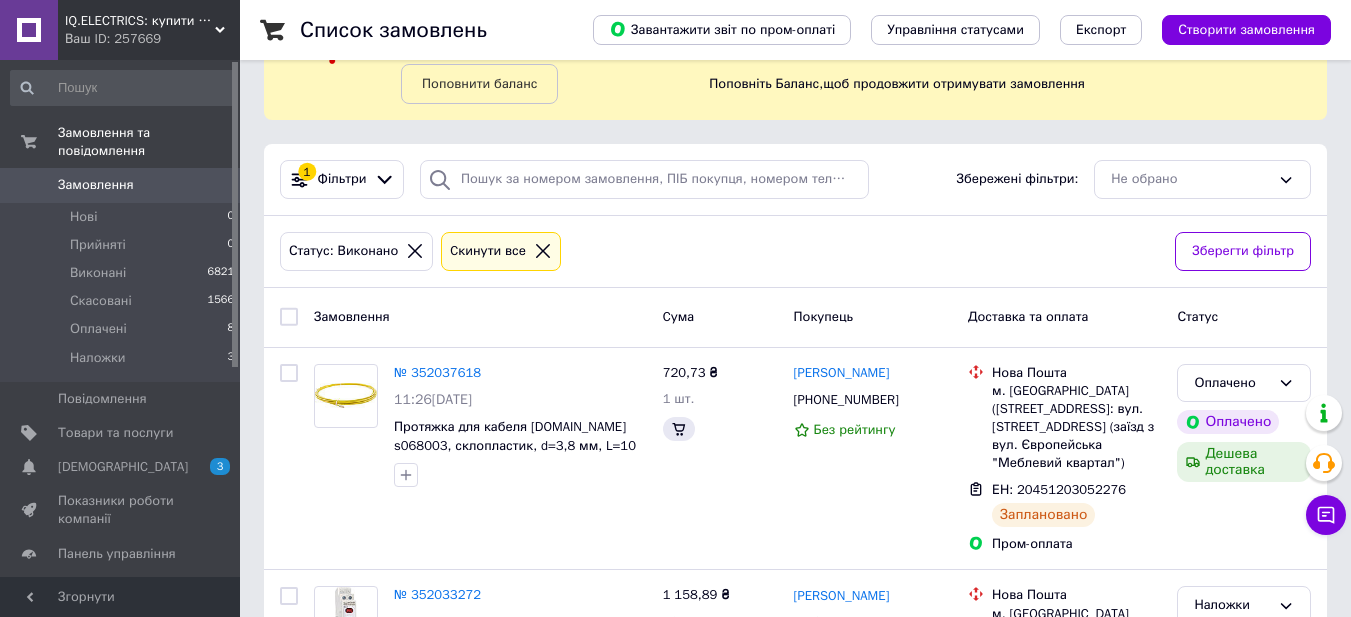 scroll, scrollTop: 0, scrollLeft: 0, axis: both 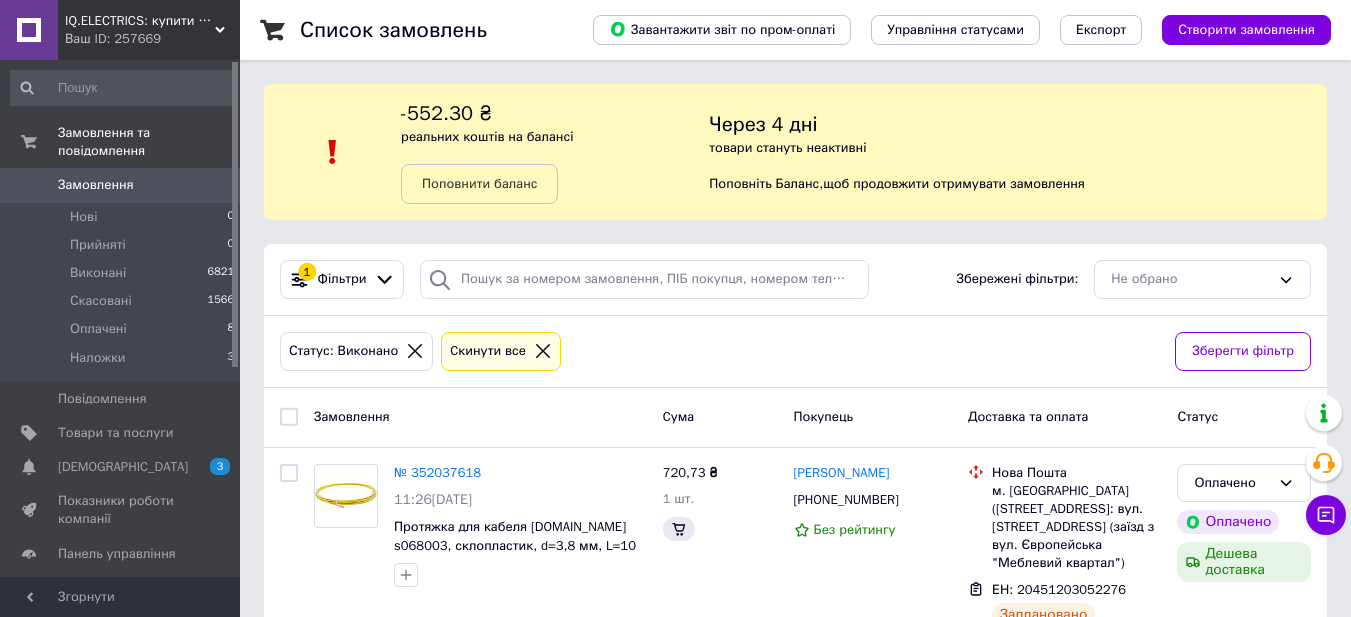 click 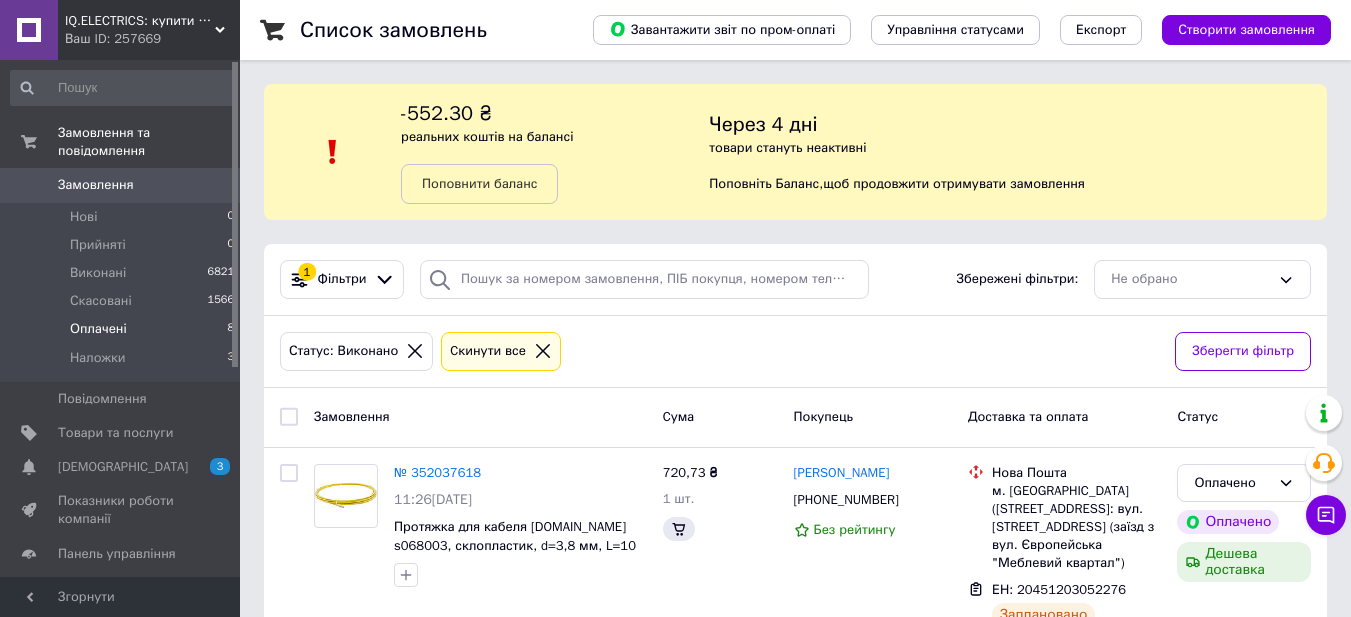 click on "Оплачені 8" at bounding box center (123, 329) 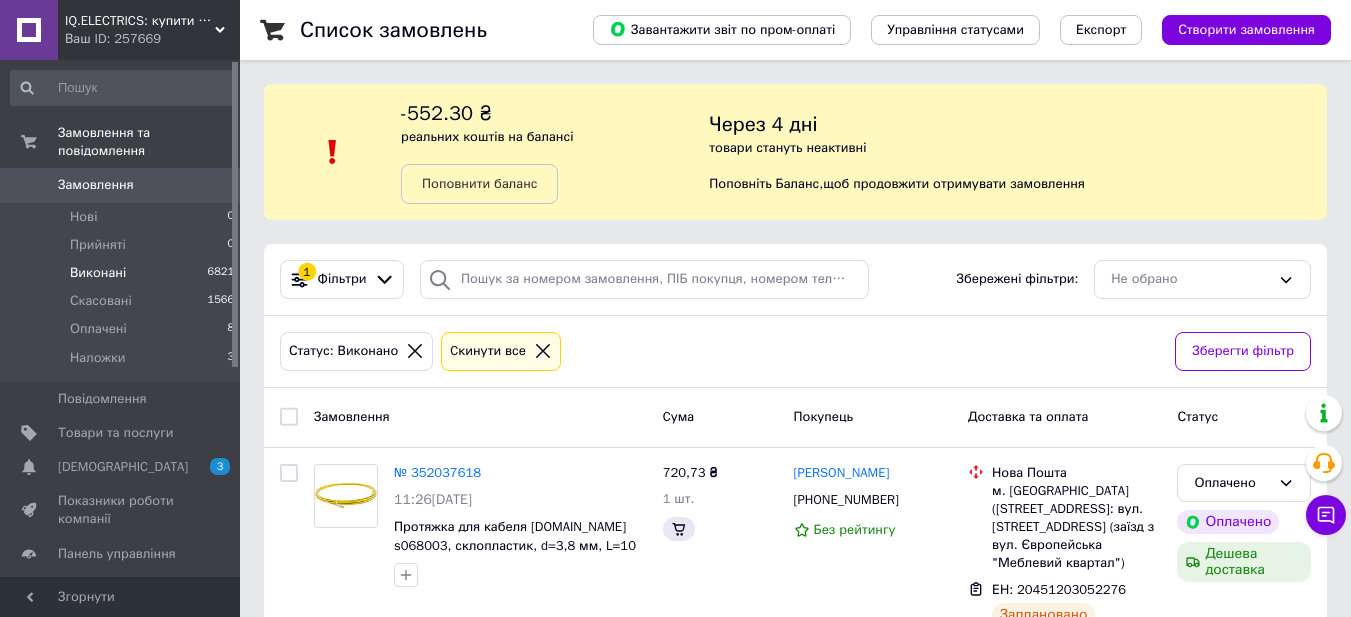 click on "Виконані 6821" at bounding box center [123, 273] 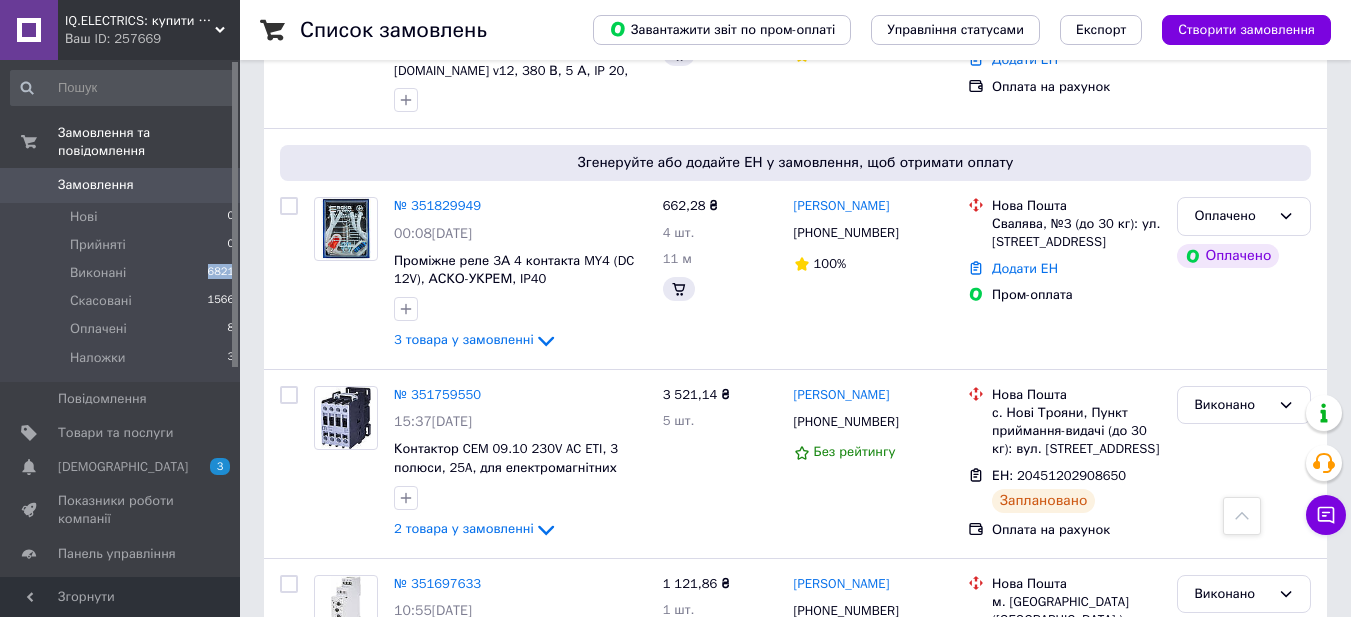 scroll, scrollTop: 1700, scrollLeft: 0, axis: vertical 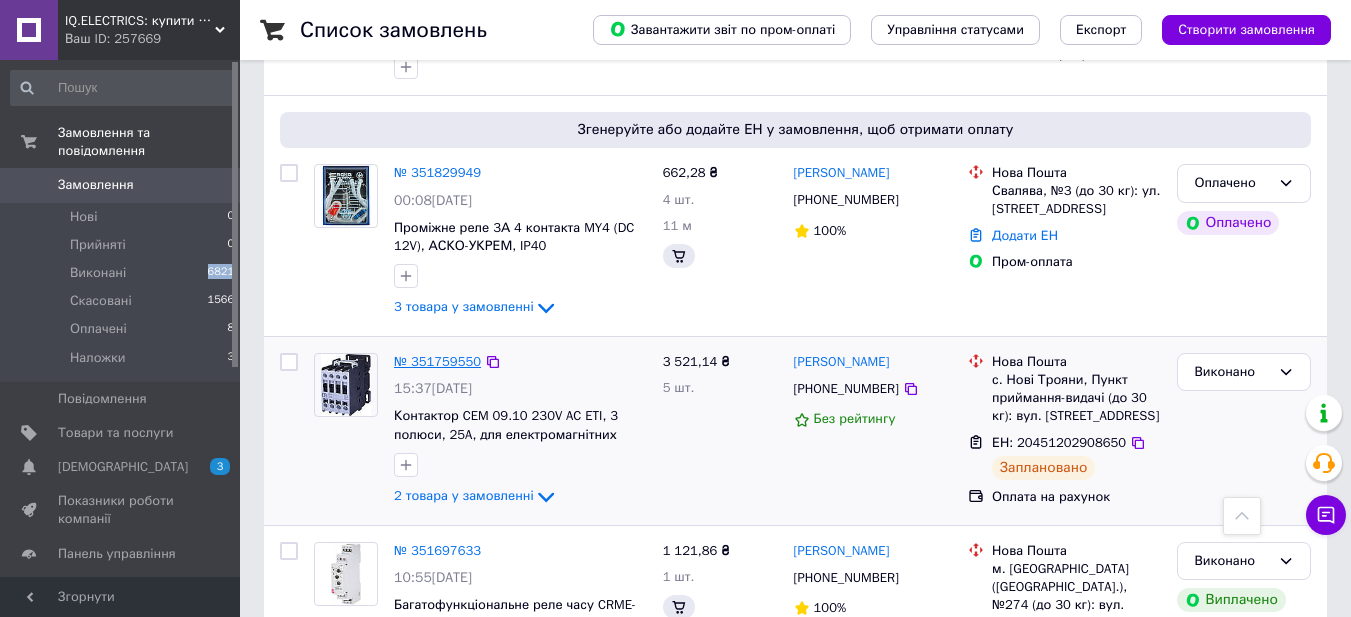 click on "№ 351759550" at bounding box center [437, 361] 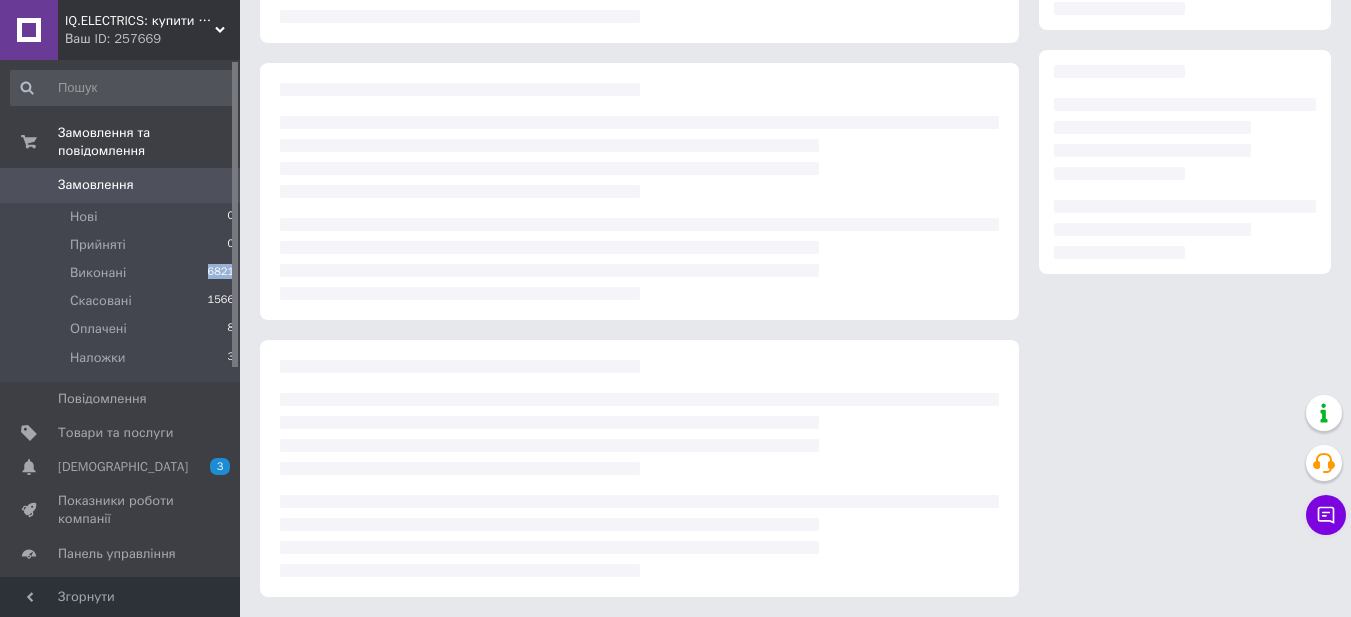 scroll, scrollTop: 0, scrollLeft: 0, axis: both 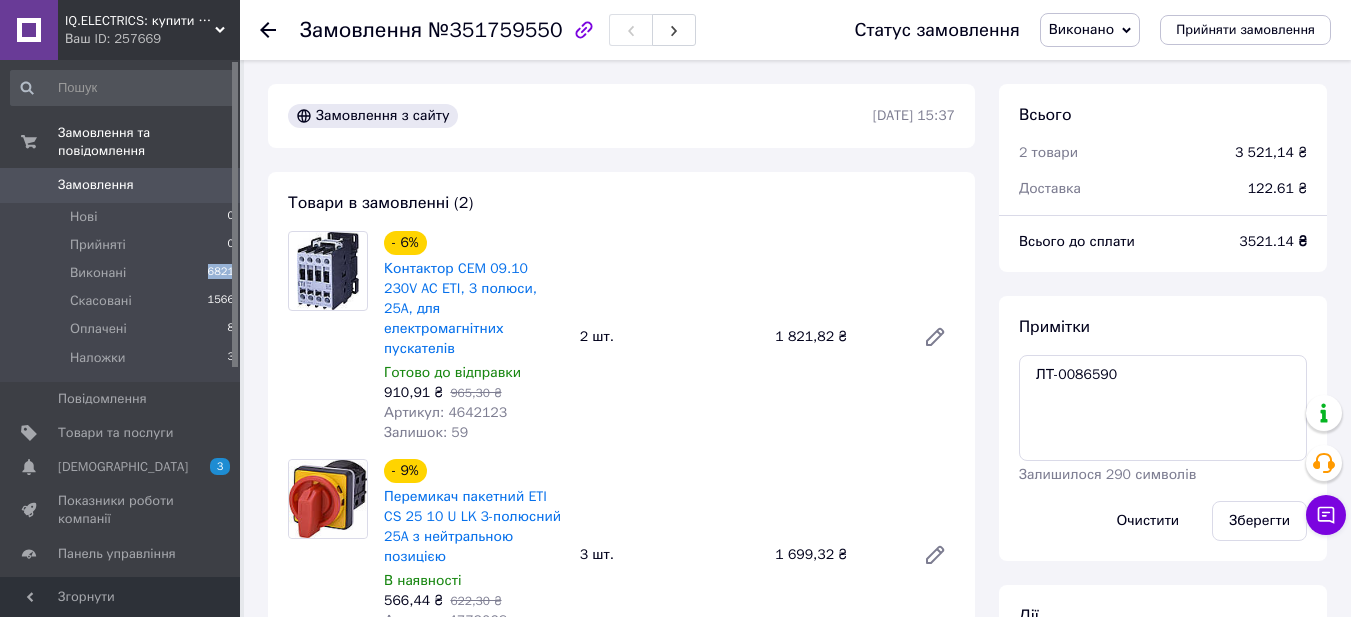 drag, startPoint x: 17, startPoint y: 288, endPoint x: 342, endPoint y: 332, distance: 327.96494 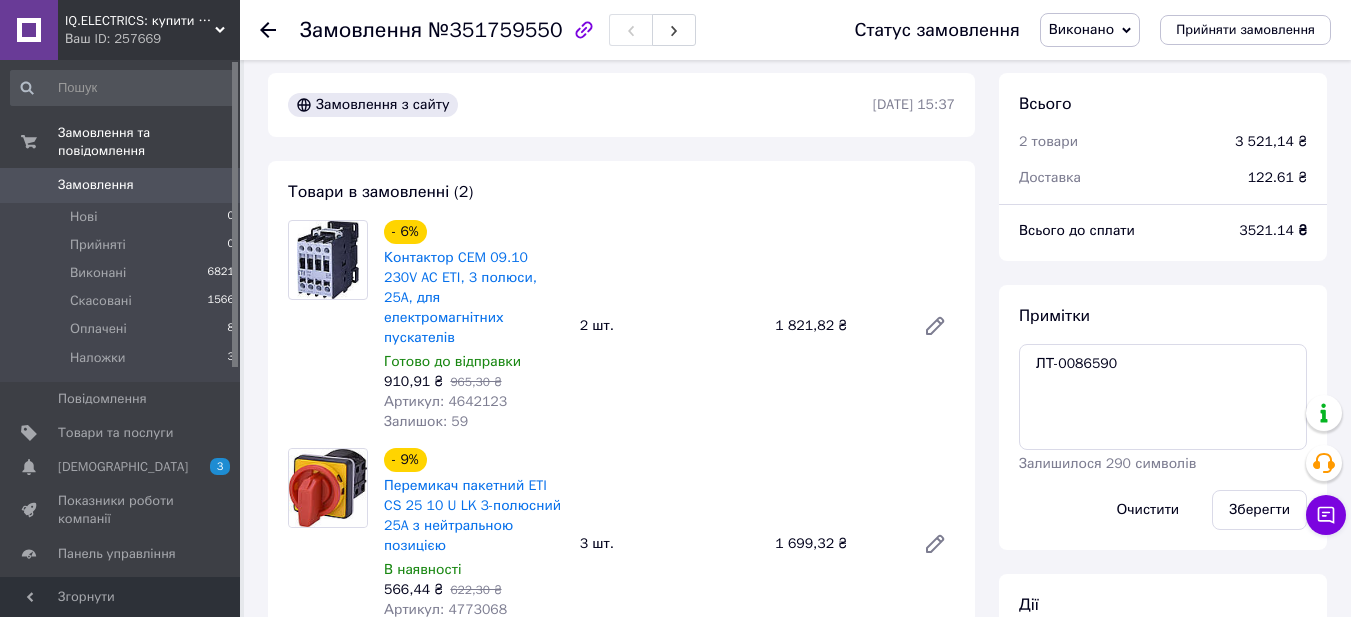 scroll, scrollTop: 0, scrollLeft: 0, axis: both 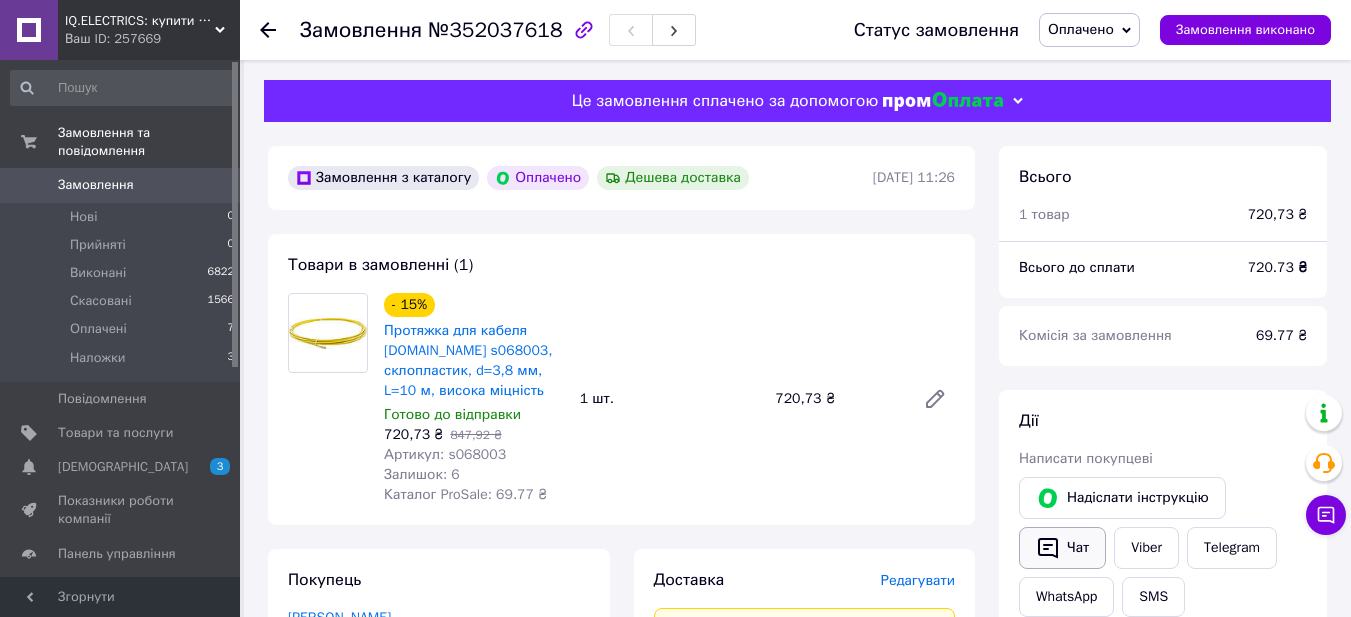 click 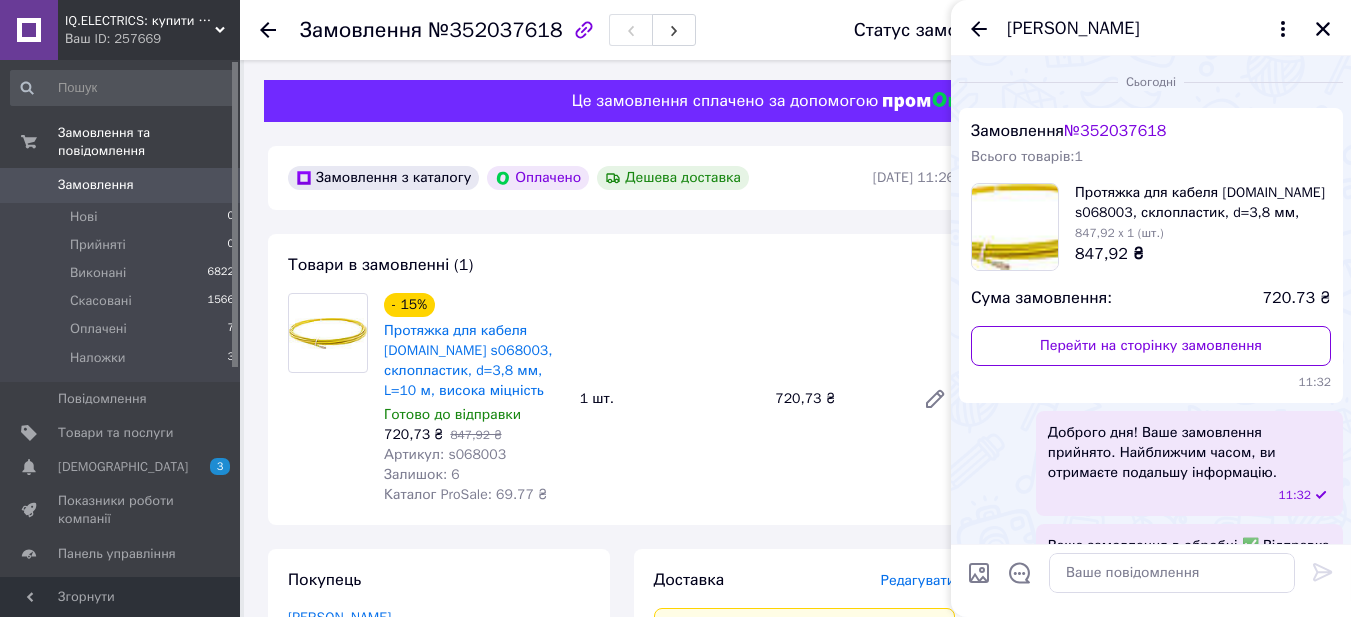 scroll, scrollTop: 468, scrollLeft: 0, axis: vertical 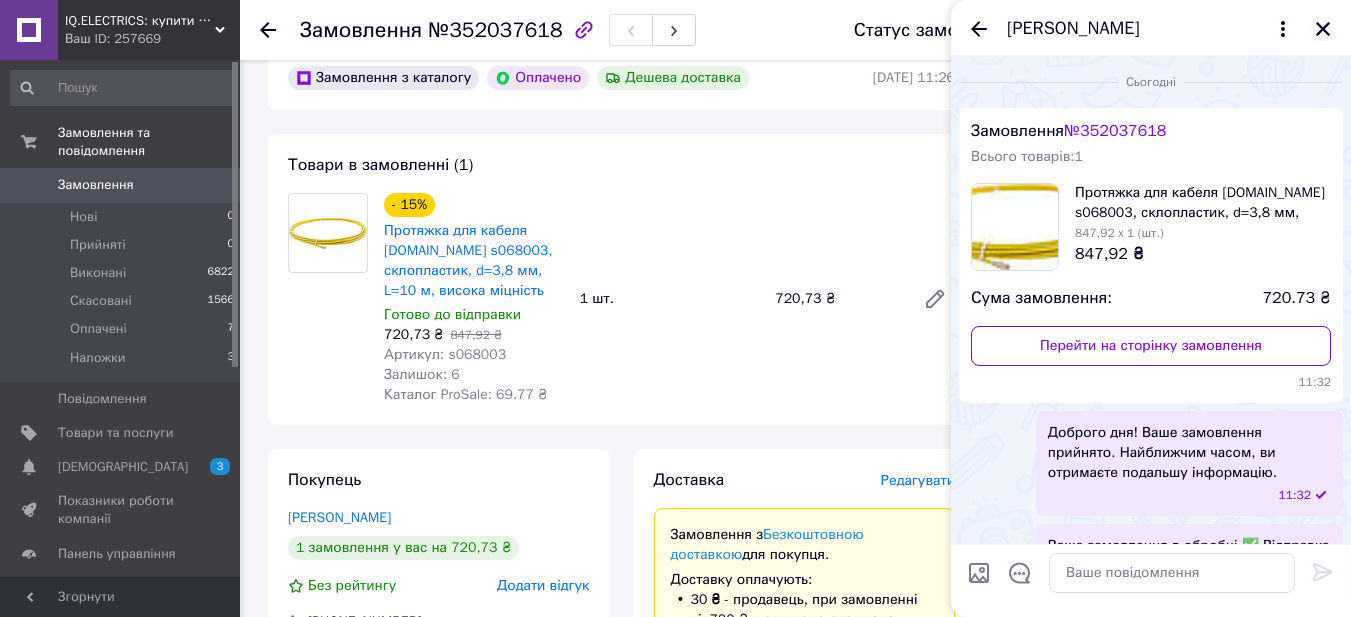 click 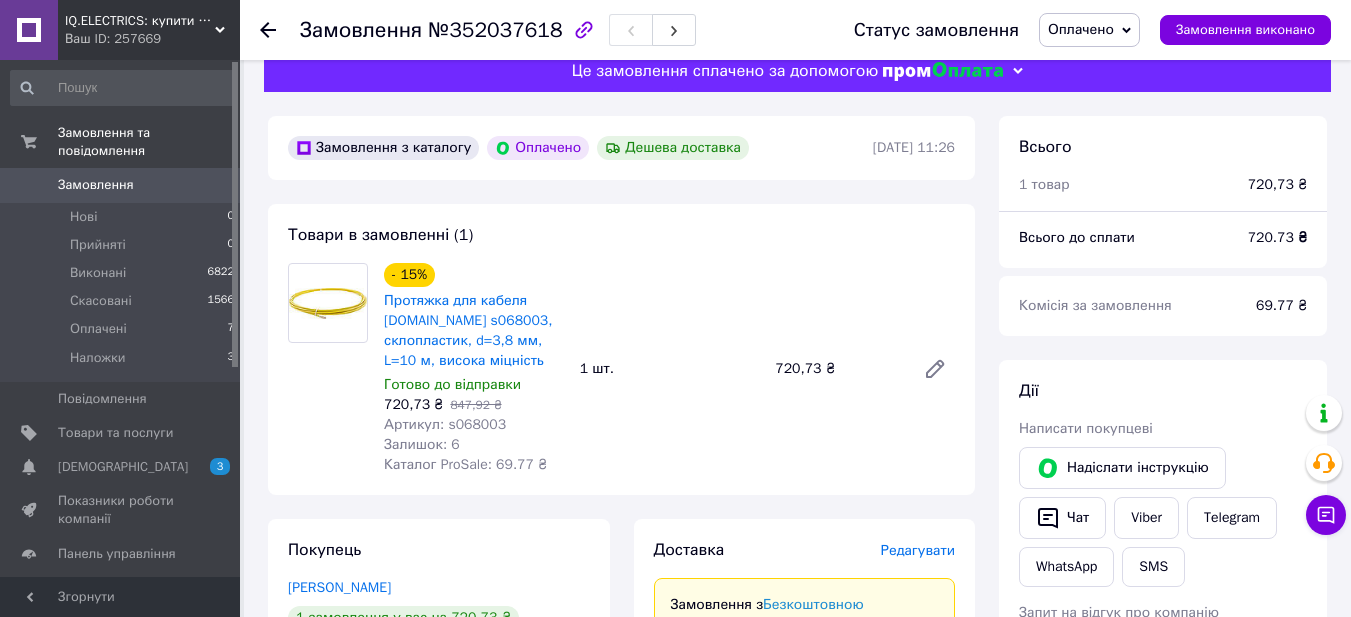 scroll, scrollTop: 0, scrollLeft: 0, axis: both 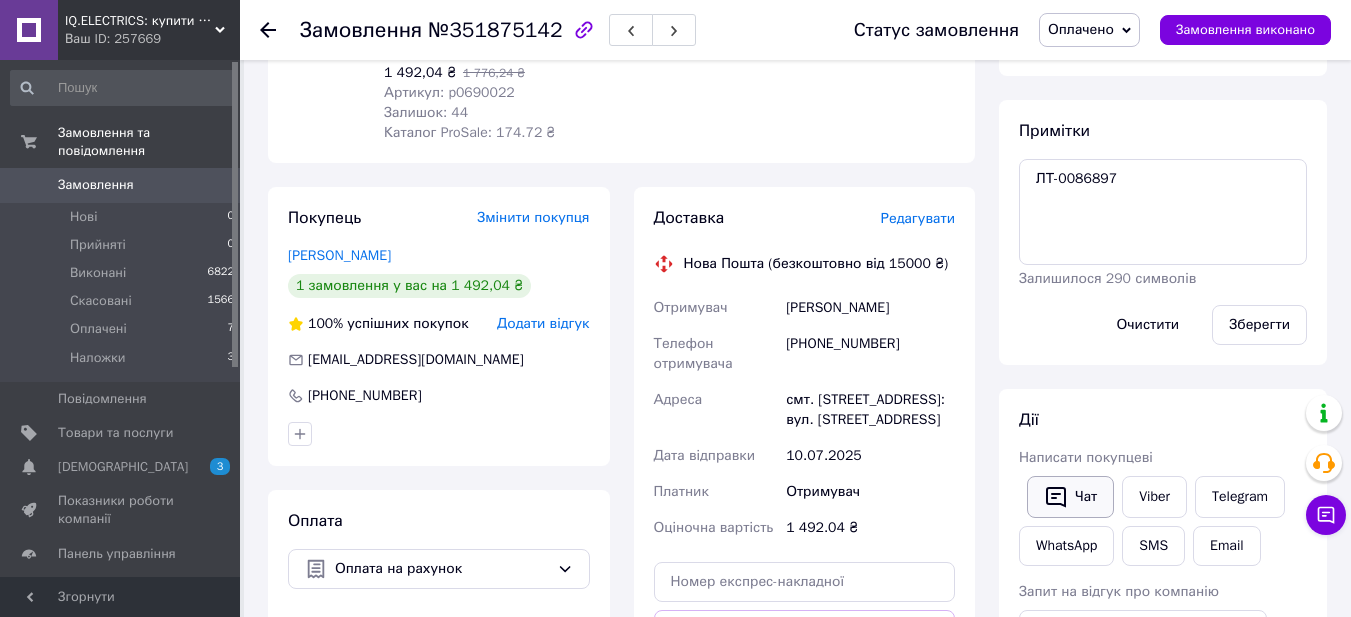 click on "Чат" at bounding box center [1070, 497] 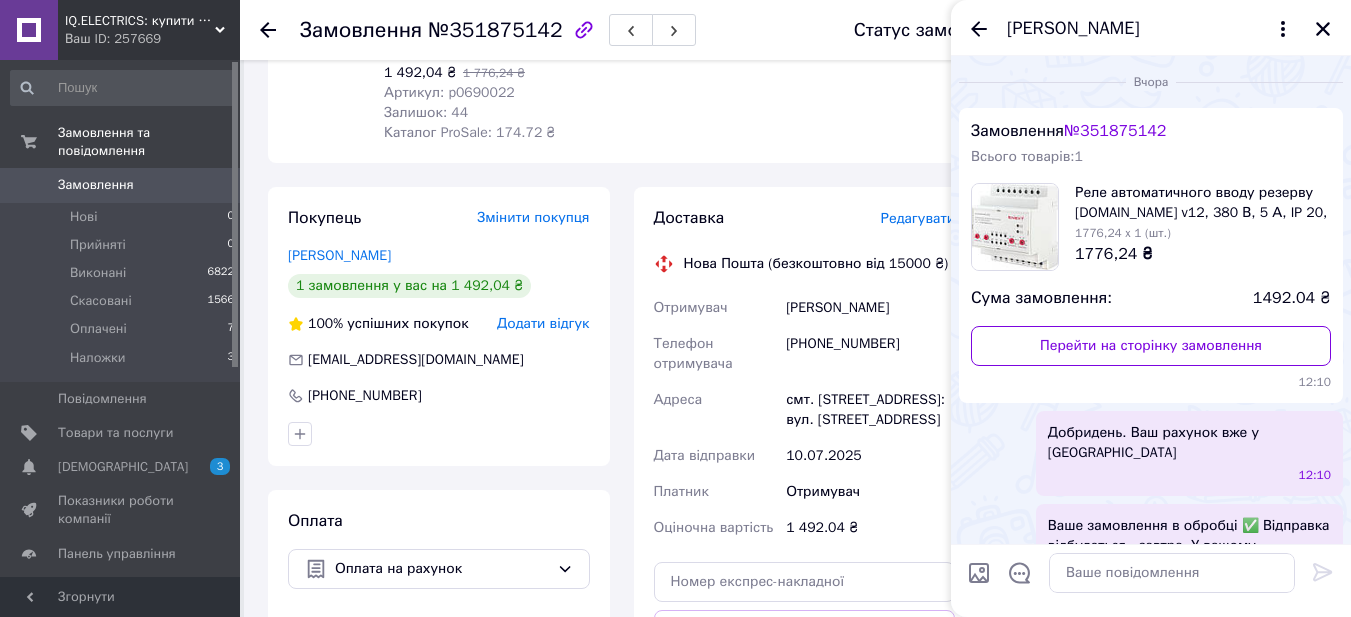 scroll, scrollTop: 113, scrollLeft: 0, axis: vertical 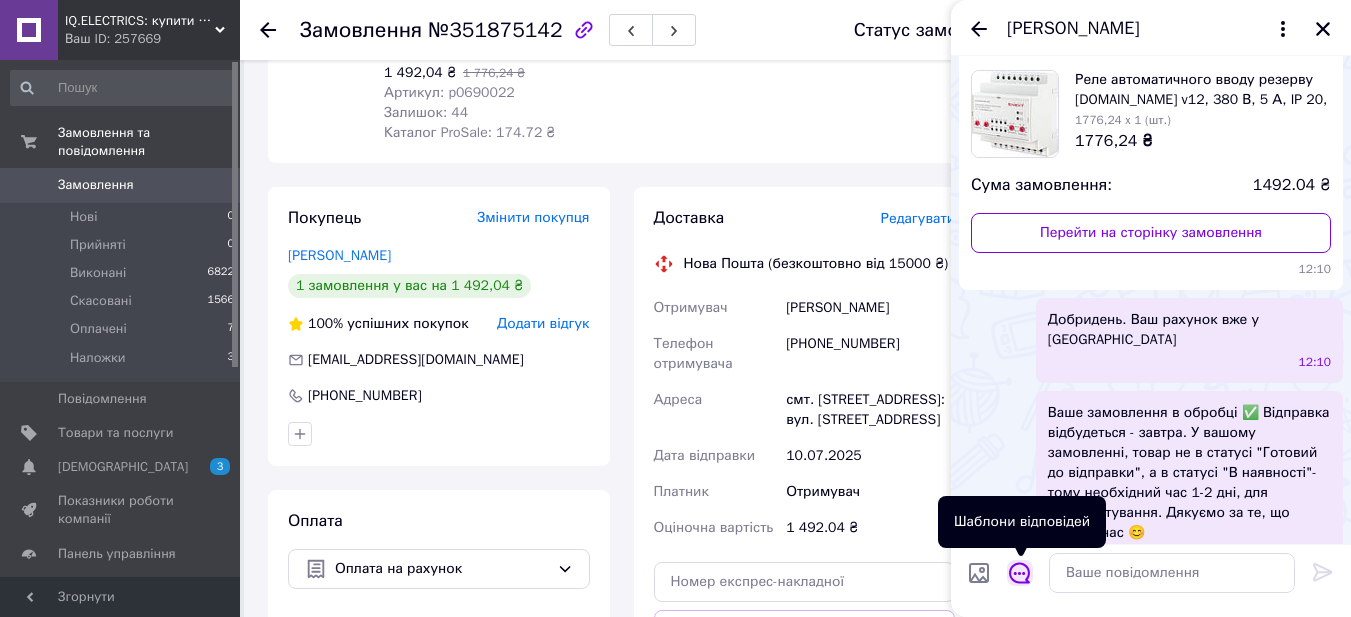 click 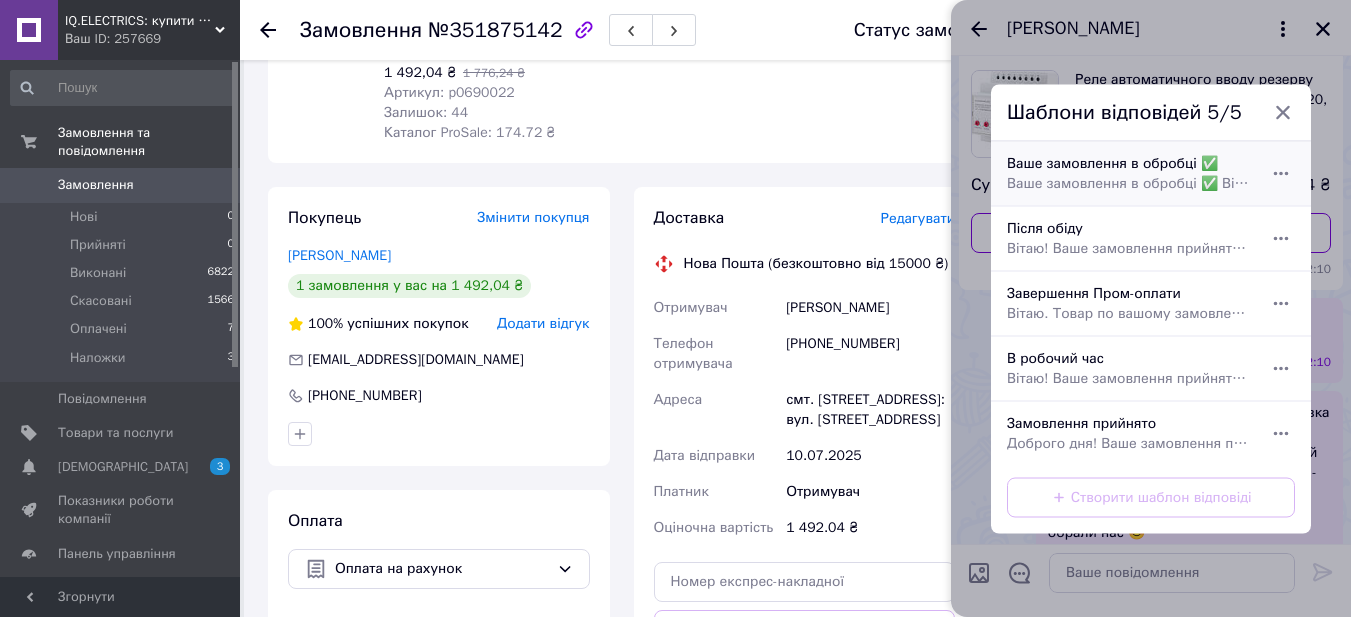 click on "Ваше замовлення в обробці ✅ Ваше замовлення в обробці ✅ Відправка відбудеться - сьогодні. Дякуємо за те, що обрали нас 😊           або
Ваше замовлення в обробці ✅ Відправка відбудеться - завтра. У вашому замовленні, не всі товари в статусі "Готовий до відправки" -  тому необхідний час 1-2 дні, для комплектування.  Дякуємо за те, що обрали нас 😊" at bounding box center (1129, 173) 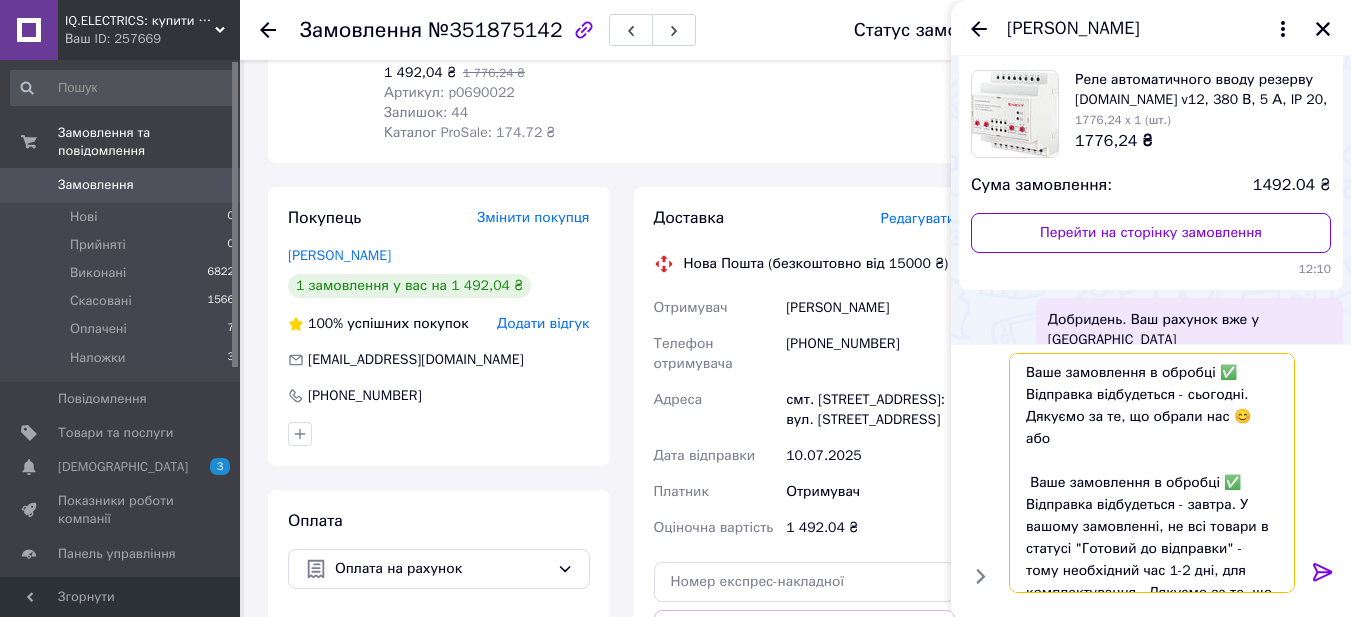 drag, startPoint x: 1024, startPoint y: 445, endPoint x: 1027, endPoint y: 456, distance: 11.401754 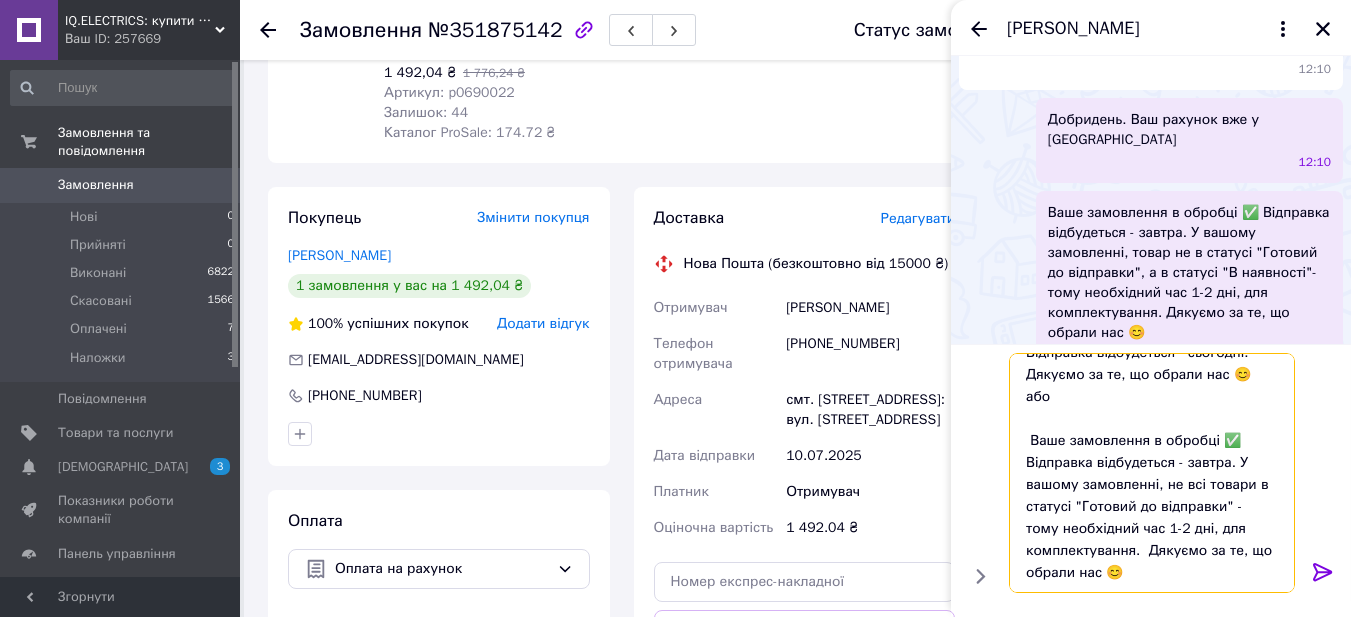 drag, startPoint x: 1027, startPoint y: 415, endPoint x: 1204, endPoint y: 628, distance: 276.94403 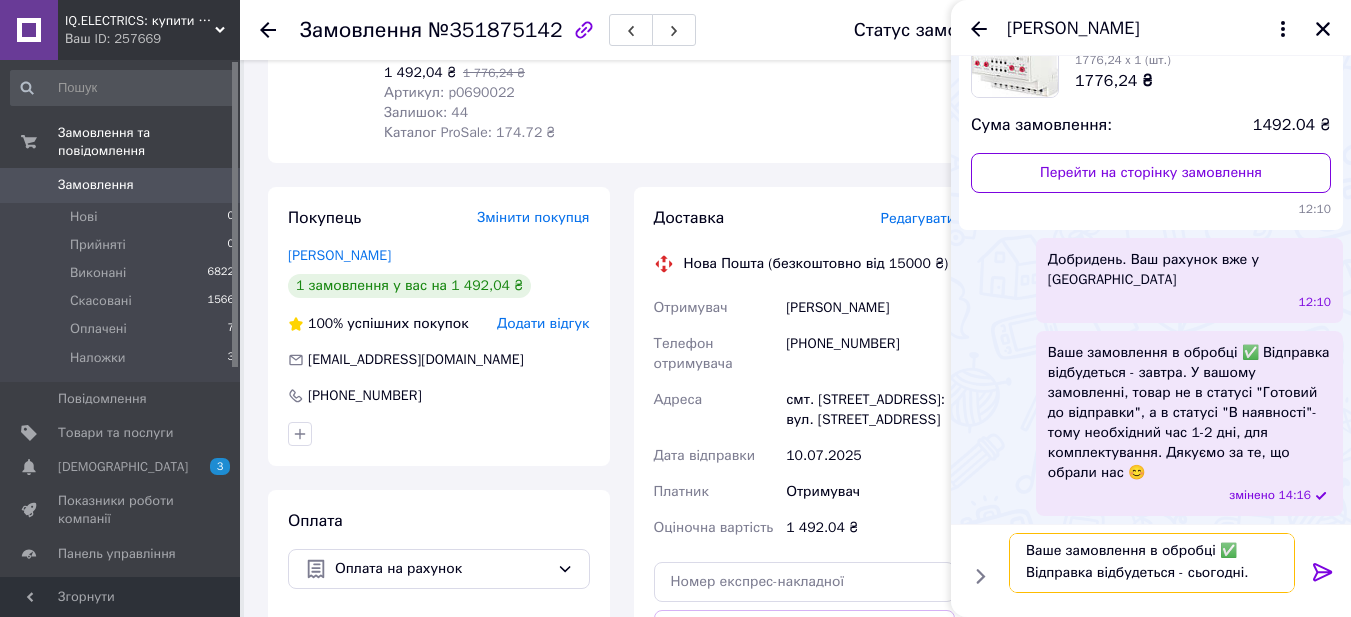 scroll, scrollTop: 0, scrollLeft: 0, axis: both 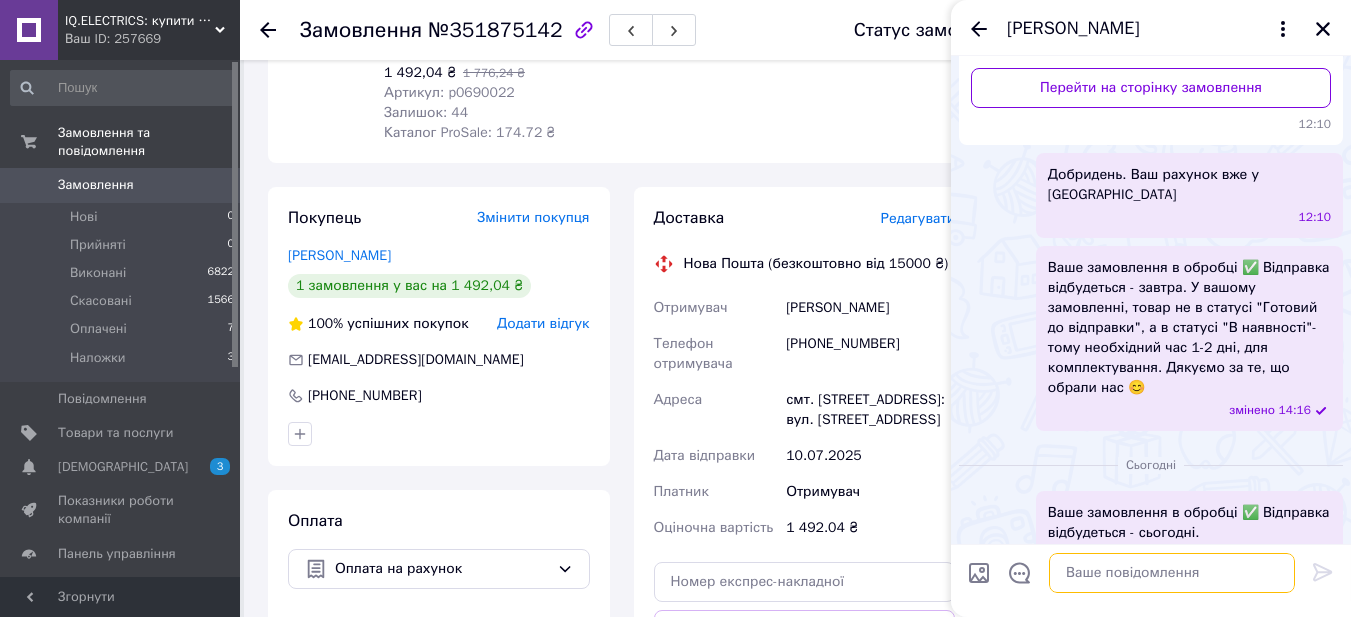 type 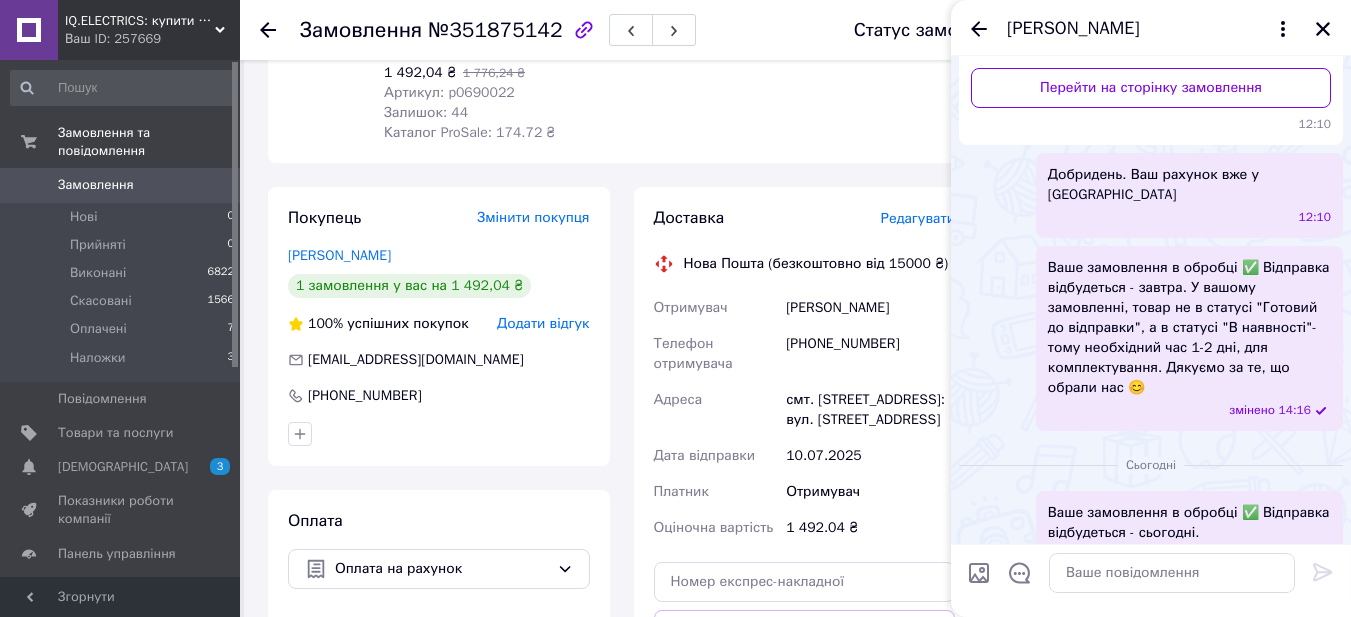 click on "Ваше замовлення в обробці ✅ Відправка відбудеться - сьогодні." at bounding box center (1189, 523) 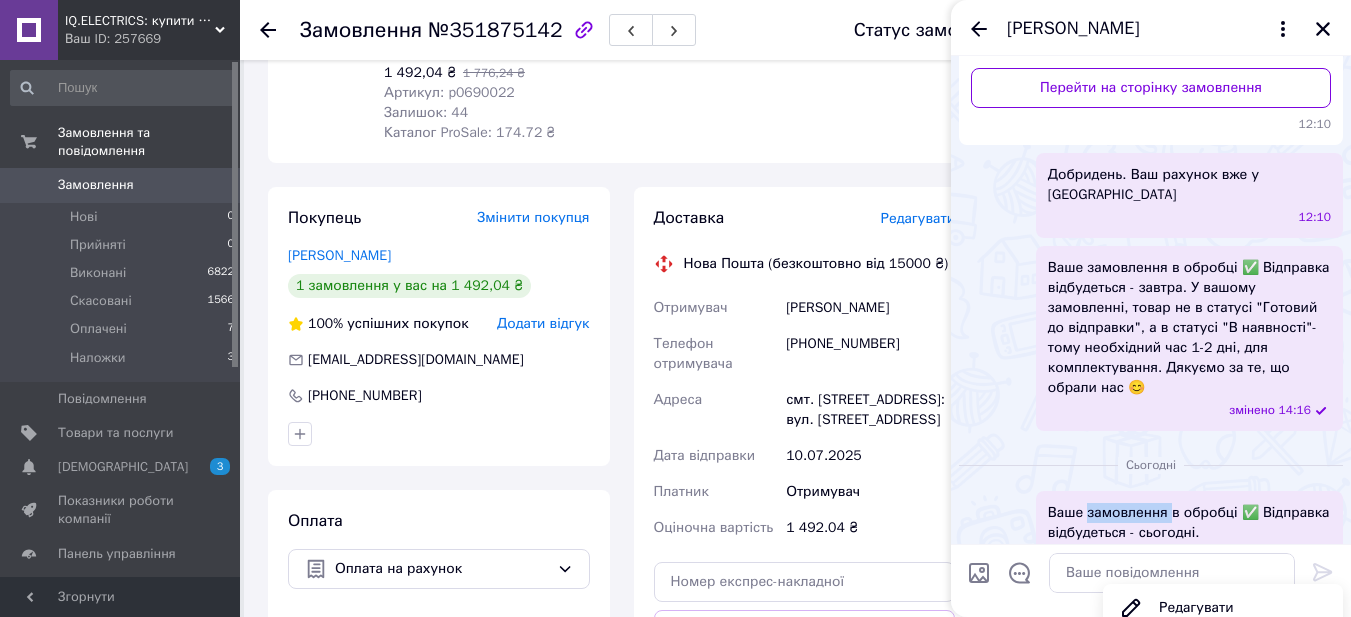click on "Ваше замовлення в обробці ✅ Відправка відбудеться - сьогодні." at bounding box center [1189, 523] 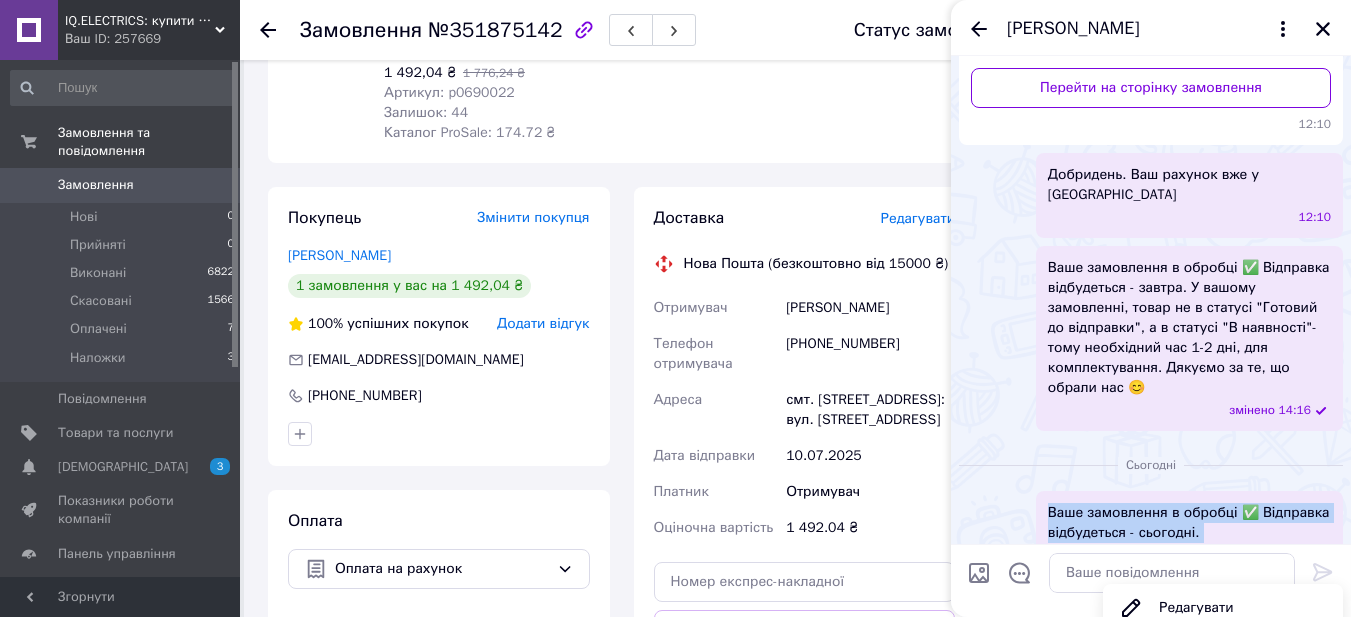 click on "Ваше замовлення в обробці ✅ Відправка відбудеться - сьогодні." at bounding box center (1189, 523) 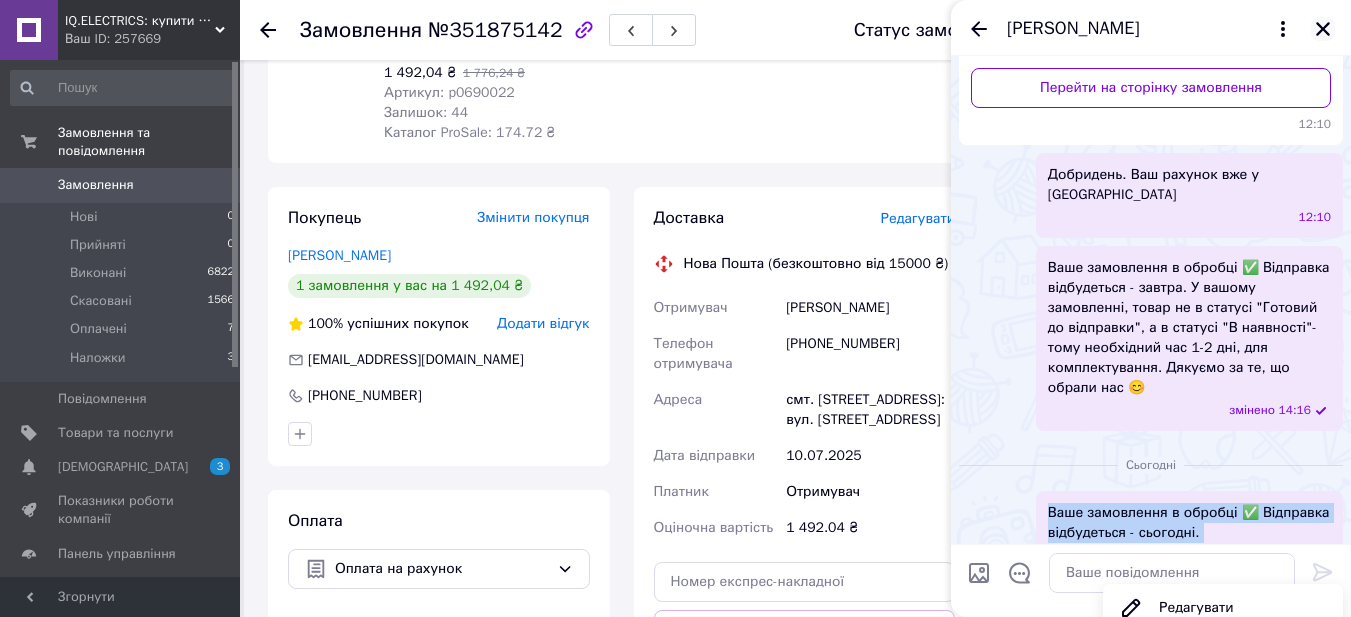 click 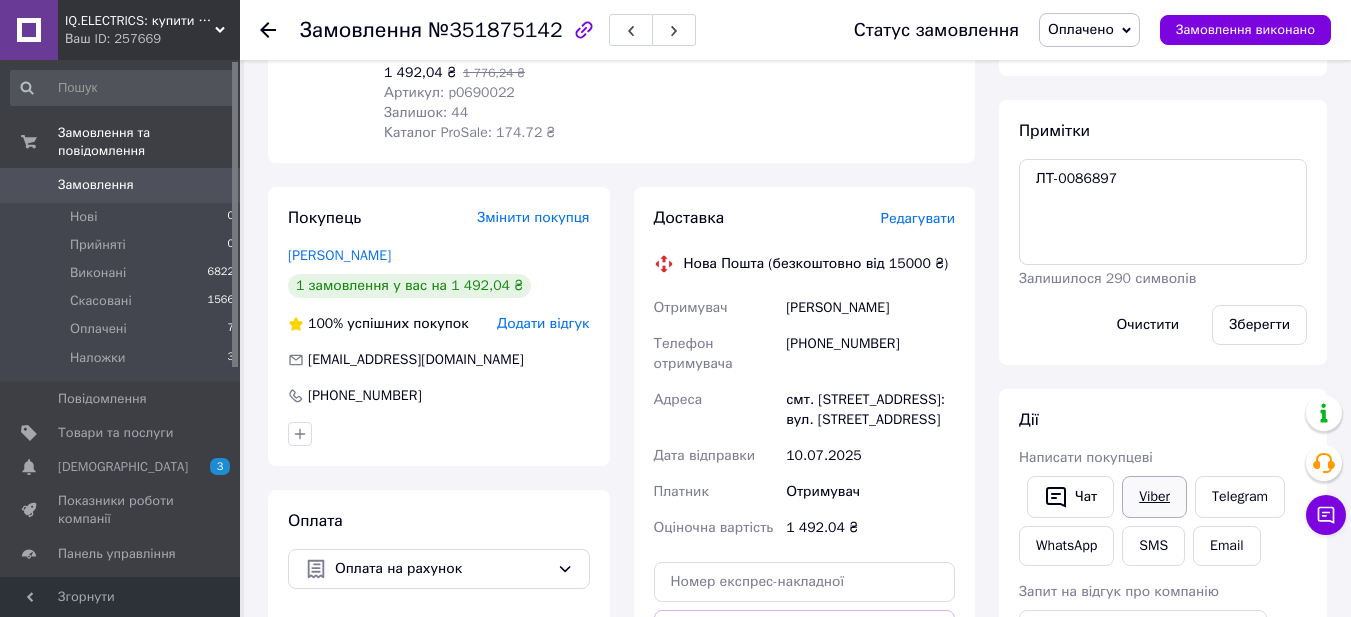 click on "Viber" at bounding box center (1154, 497) 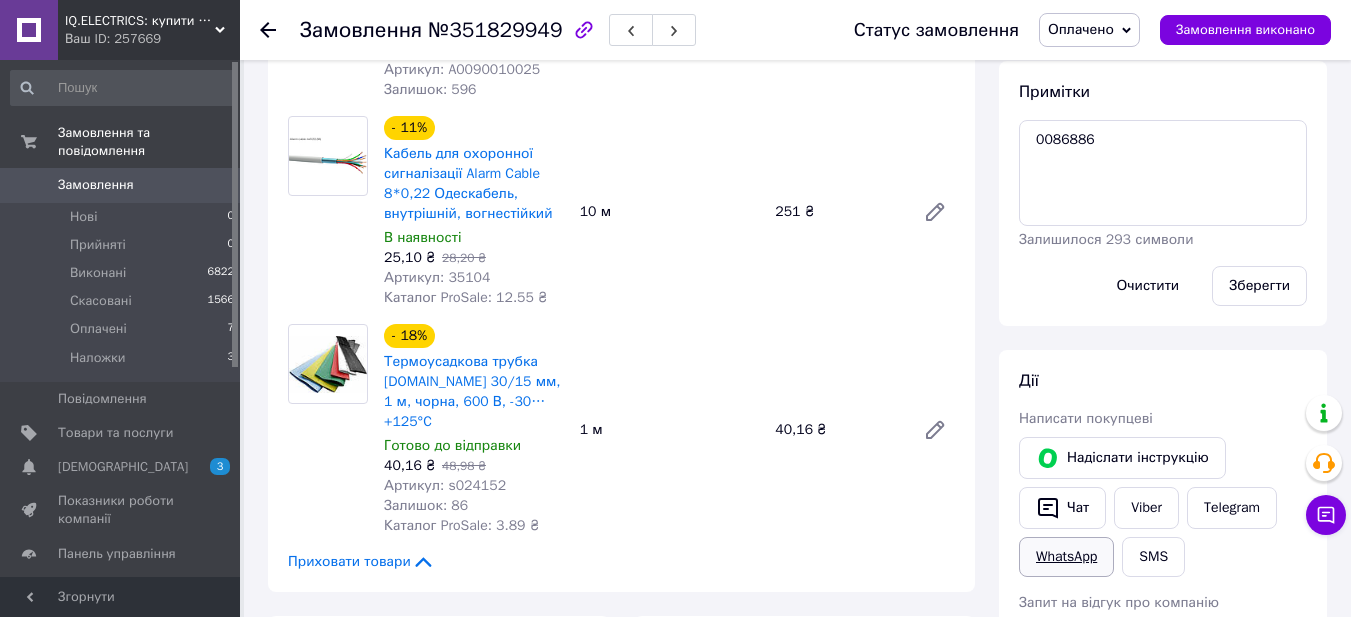 scroll, scrollTop: 400, scrollLeft: 0, axis: vertical 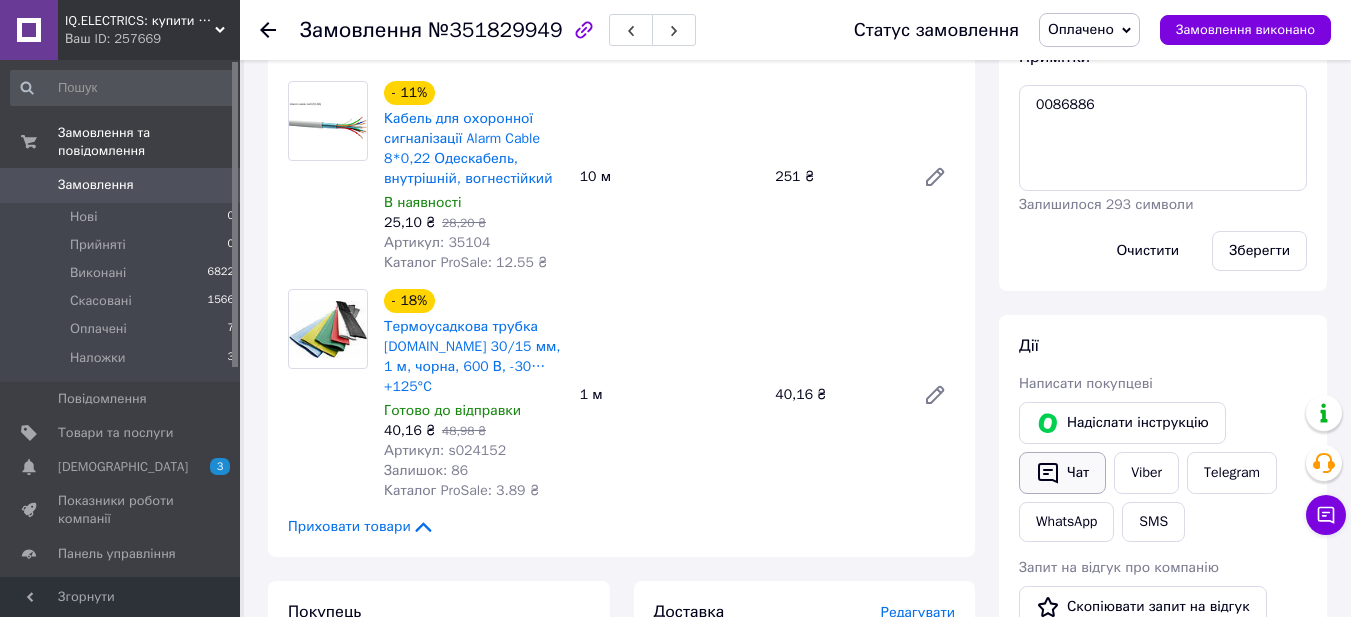 click on "Чат" at bounding box center (1062, 473) 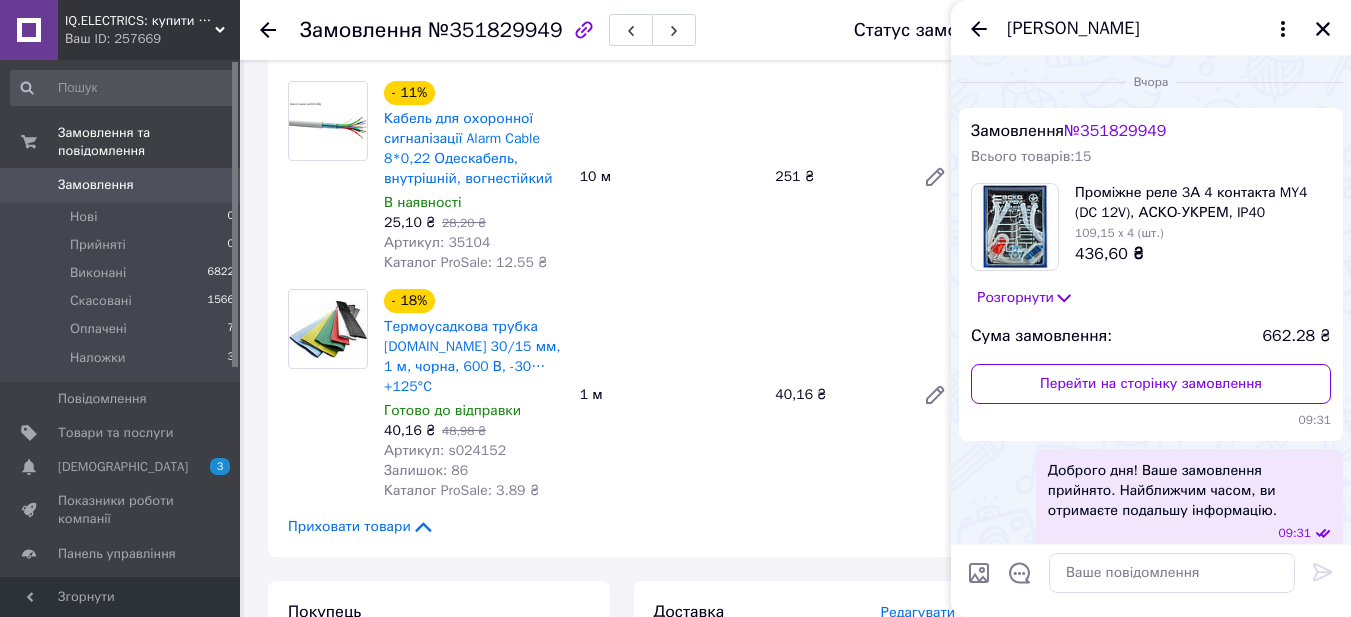 scroll, scrollTop: 191, scrollLeft: 0, axis: vertical 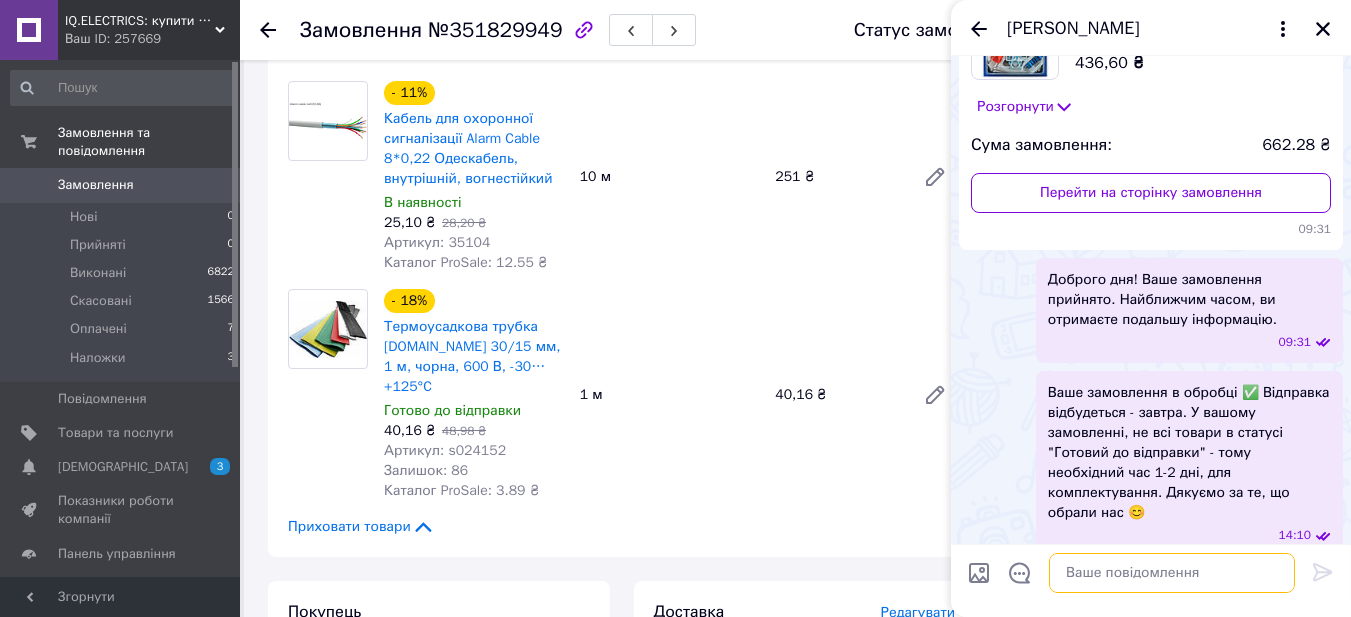 click at bounding box center (1172, 573) 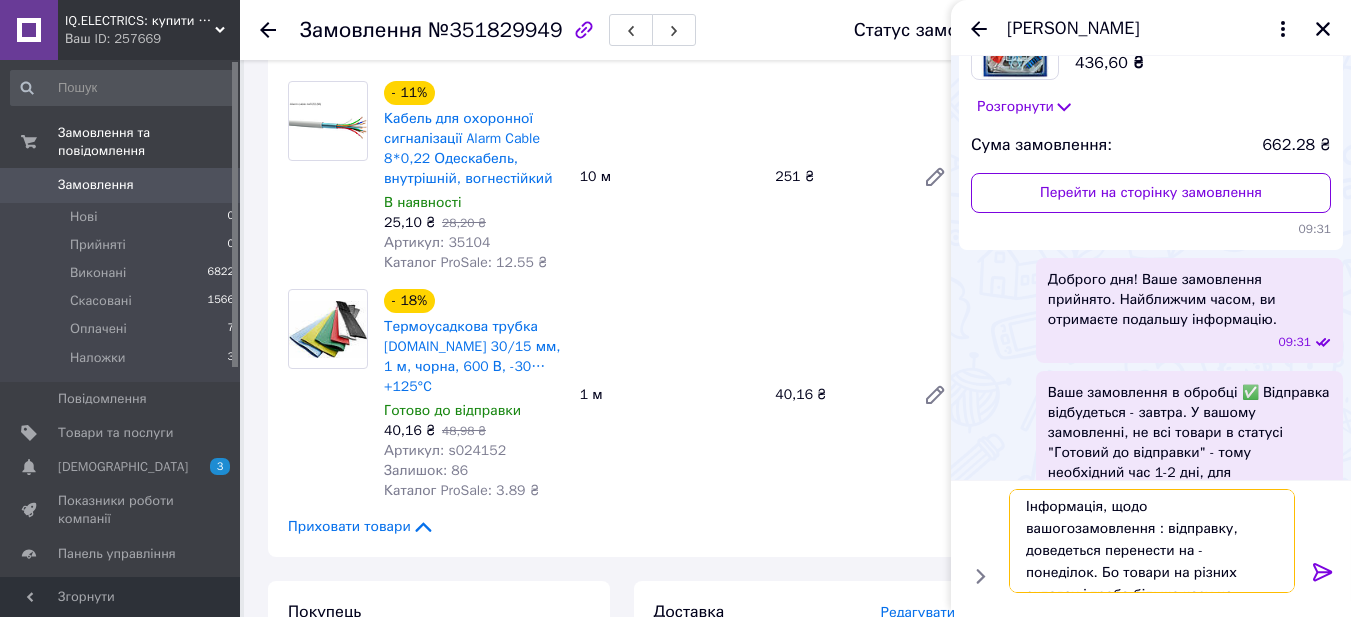 scroll, scrollTop: 14, scrollLeft: 0, axis: vertical 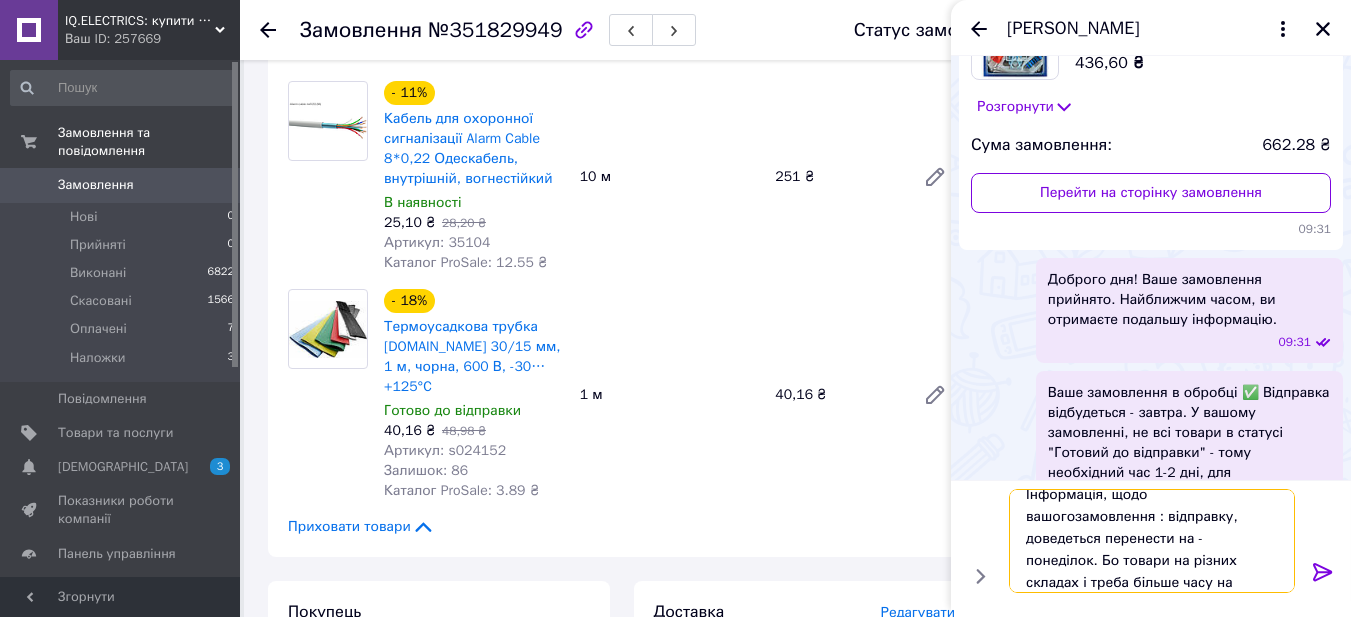 click on "Інформація, щодо вашогозамовлення : відправку, доведеться перенести на - понеділок. Бо товари на різних складах і треба більше часу на постачання." at bounding box center (1152, 541) 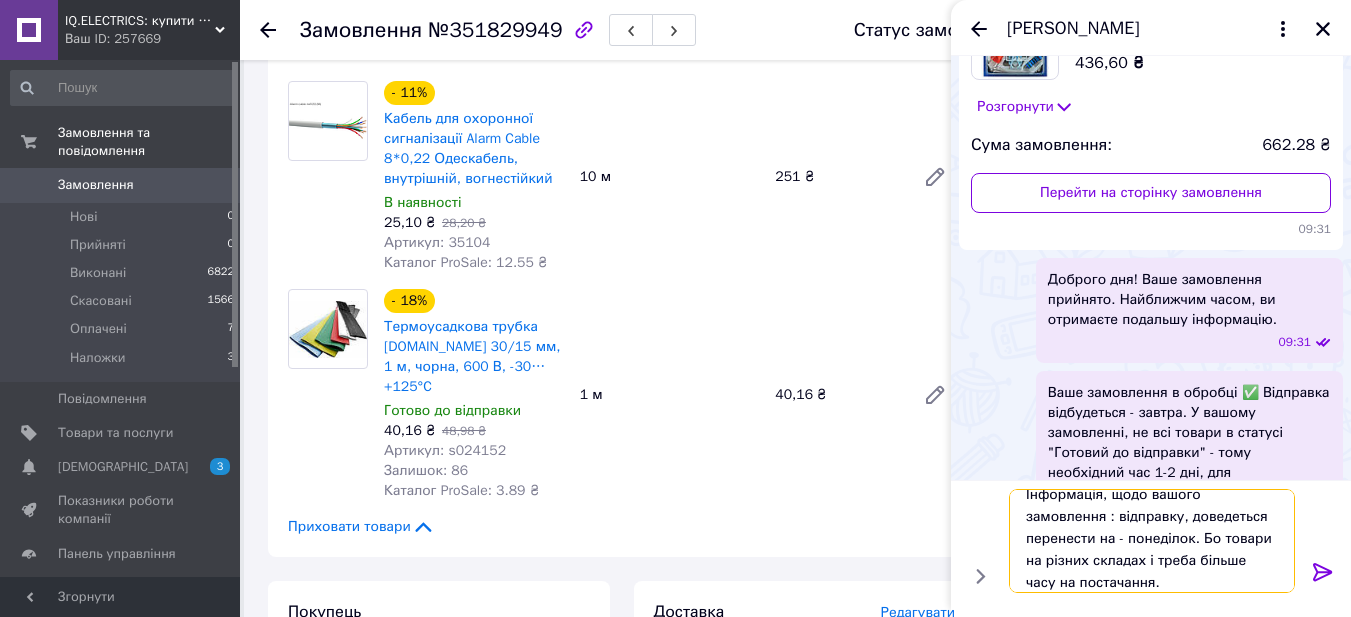 click on "Інформація, щодо вашого замовлення : відправку, доведеться перенести на - понеділок. Бо товари на різних складах і треба більше часу на постачання." at bounding box center [1152, 541] 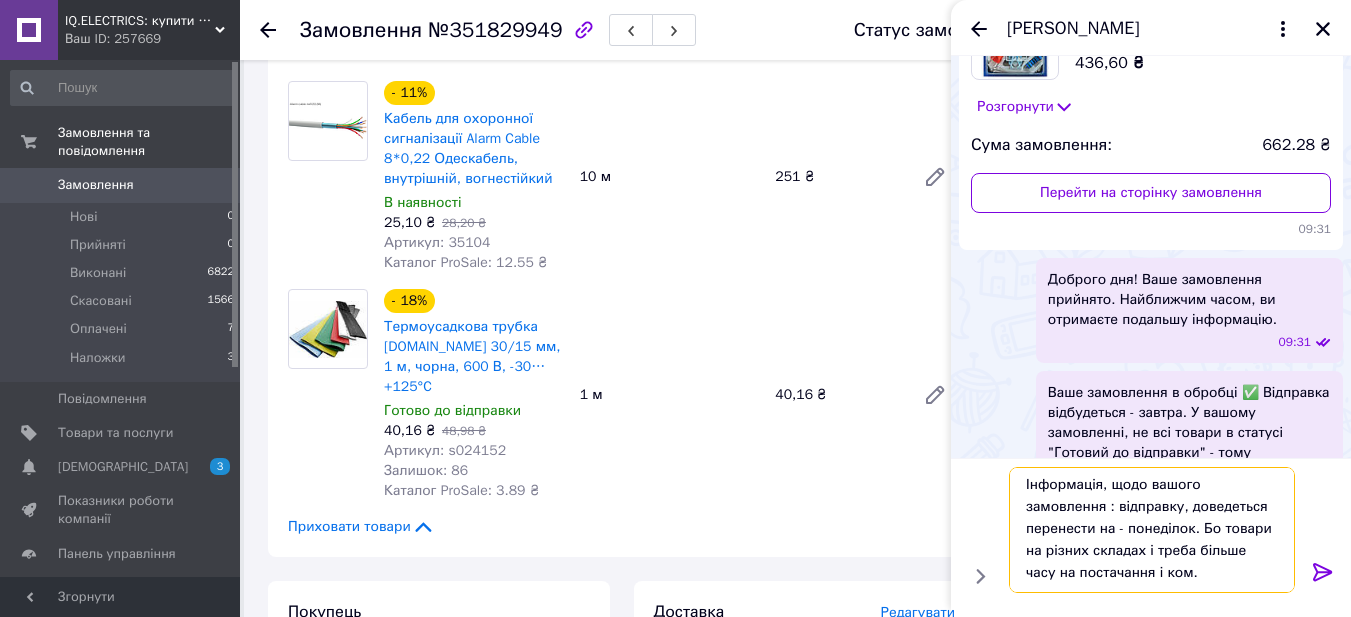 scroll, scrollTop: 2, scrollLeft: 0, axis: vertical 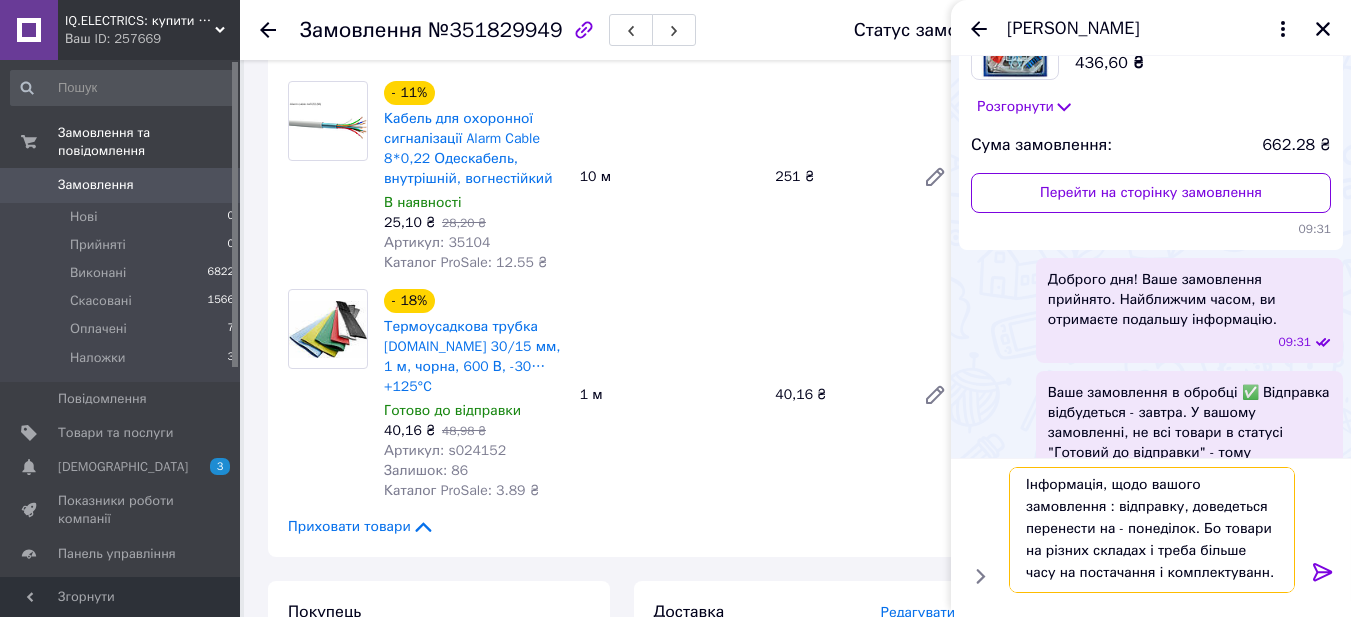 type on "Інформація, щодо вашого замовлення : відправку, доведеться перенести на - понеділок. Бо товари на різних складах і треба більше часу на постачання і комплектування." 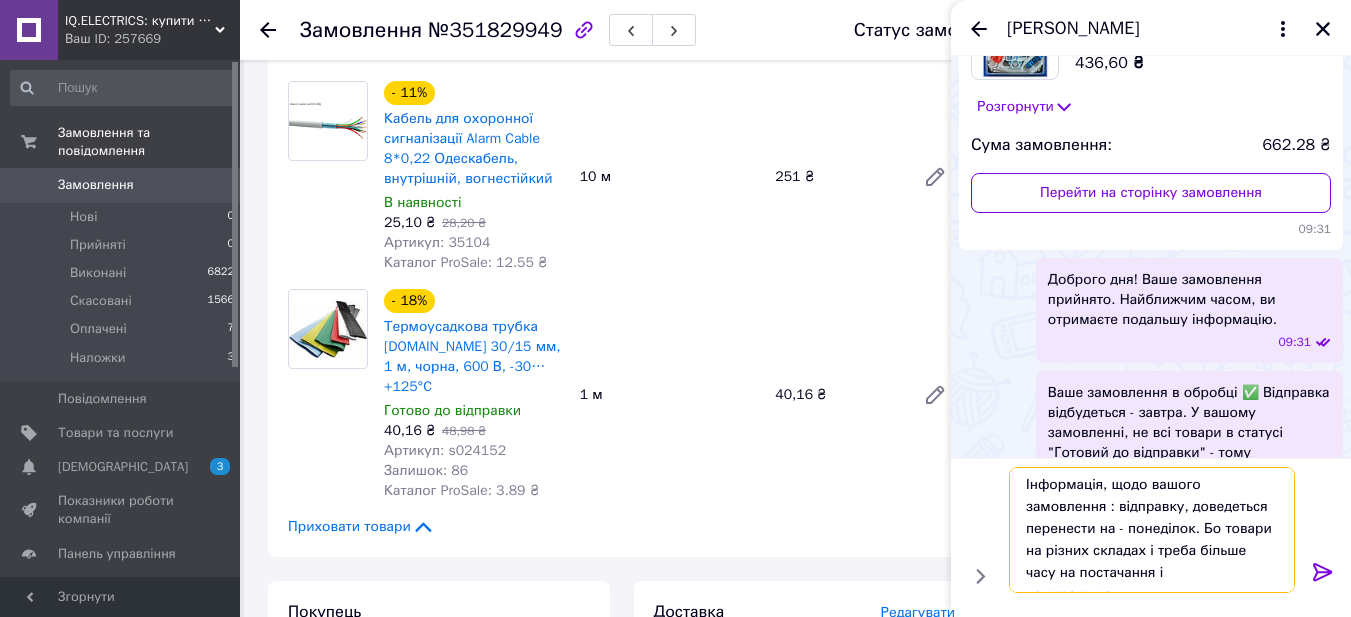 type 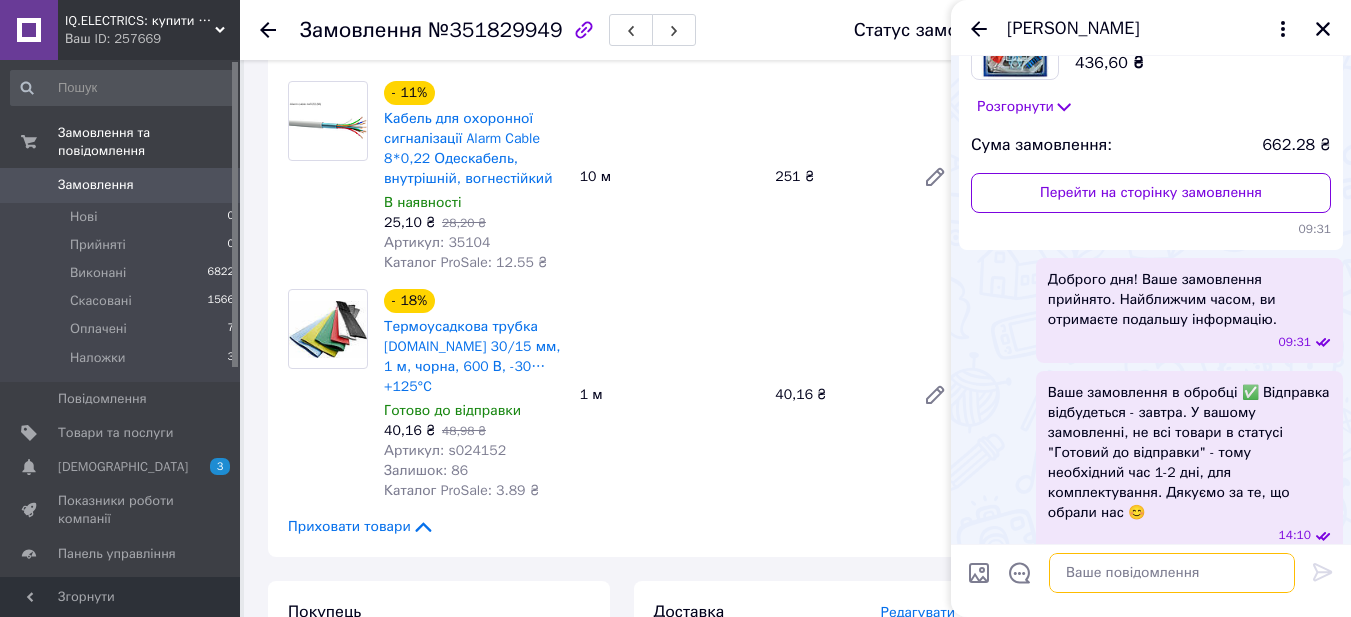 scroll, scrollTop: 0, scrollLeft: 0, axis: both 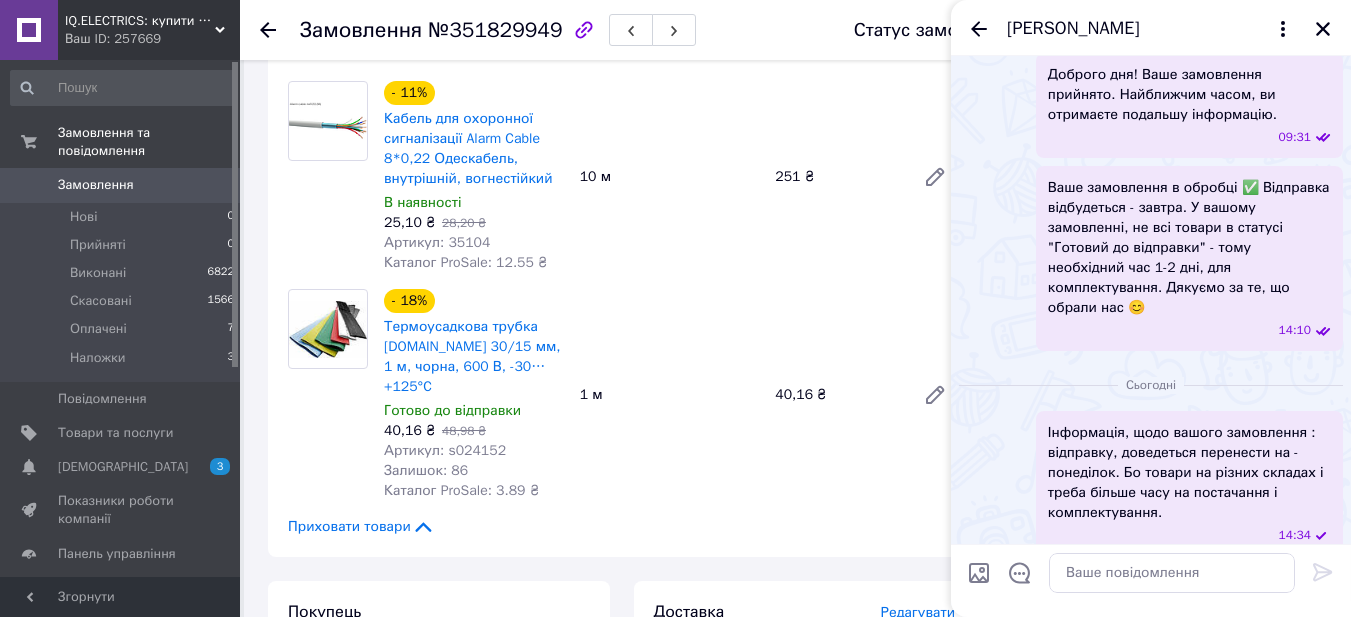 click on "Інформація, щодо вашого замовлення : відправку, доведеться перенести на - понеділок. Бо товари на різних складах і треба більше часу на постачання і комплектування." at bounding box center [1189, 473] 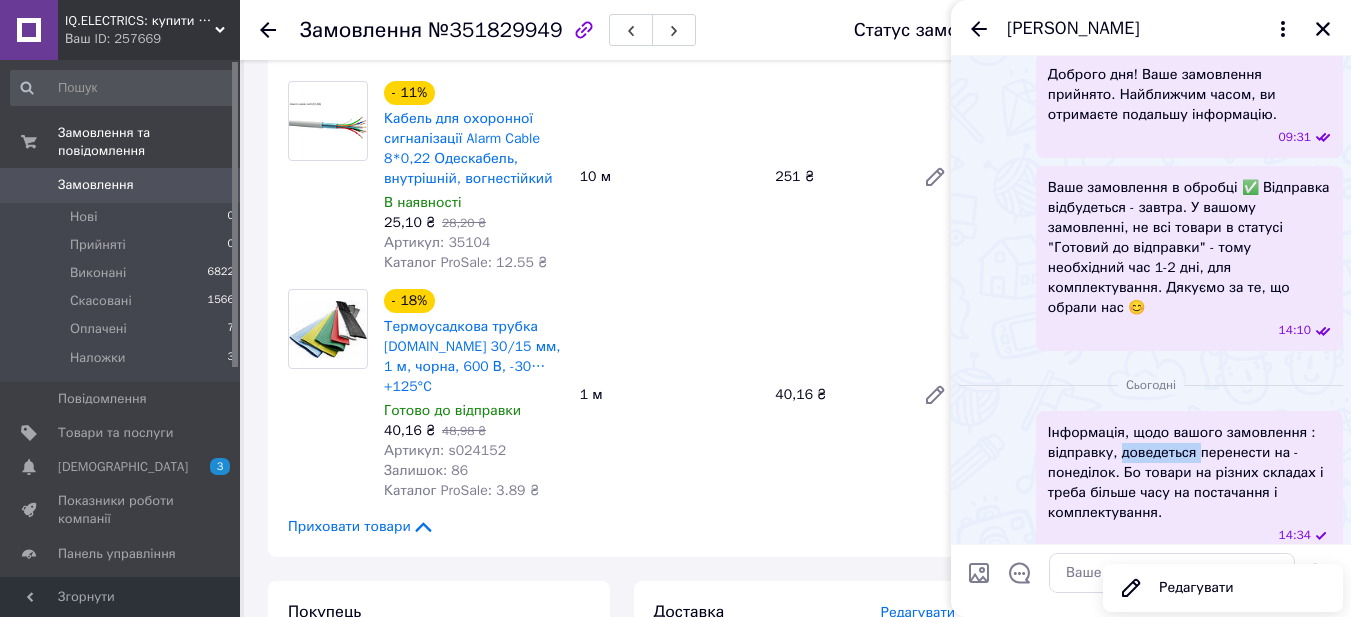 click on "Інформація, щодо вашого замовлення : відправку, доведеться перенести на - понеділок. Бо товари на різних складах і треба більше часу на постачання і комплектування." at bounding box center [1189, 473] 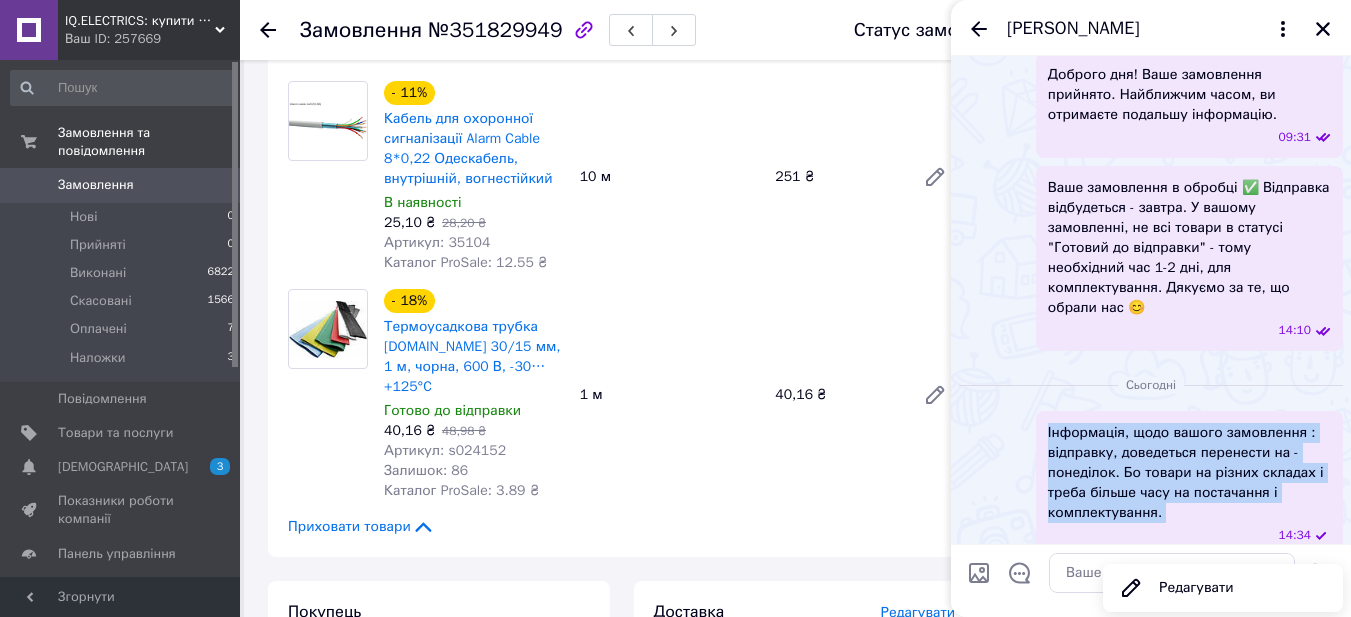 click on "Інформація, щодо вашого замовлення : відправку, доведеться перенести на - понеділок. Бо товари на різних складах і треба більше часу на постачання і комплектування." at bounding box center [1189, 473] 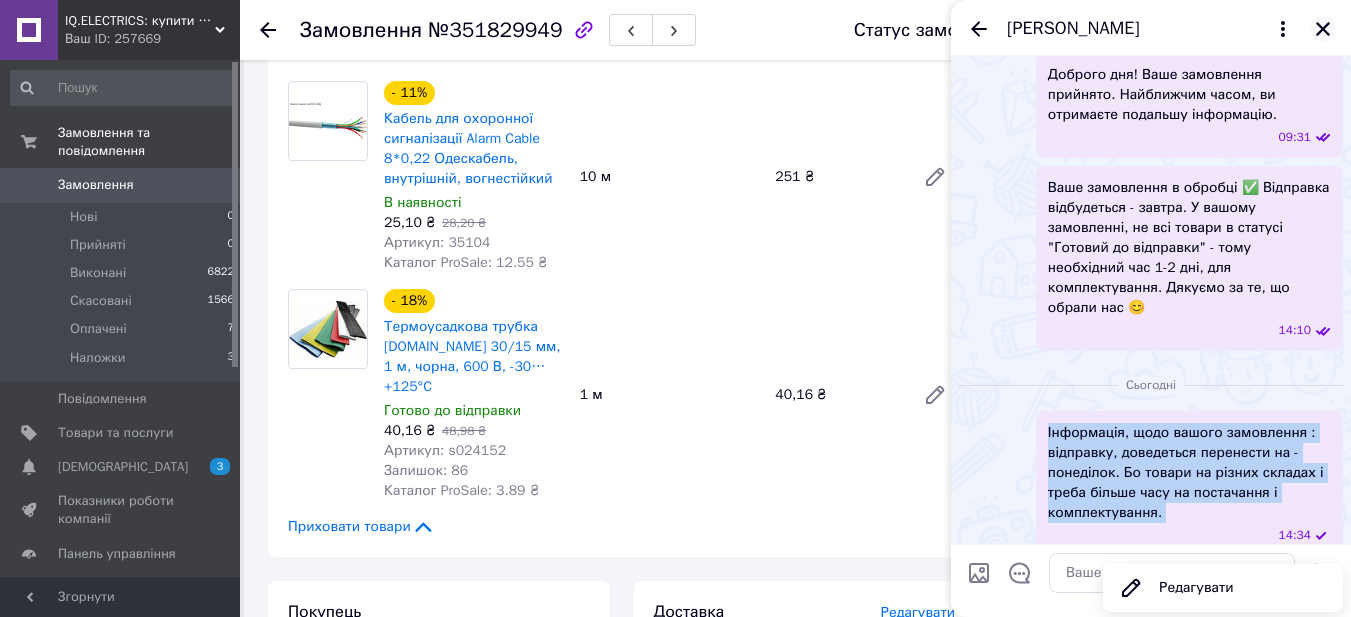 click 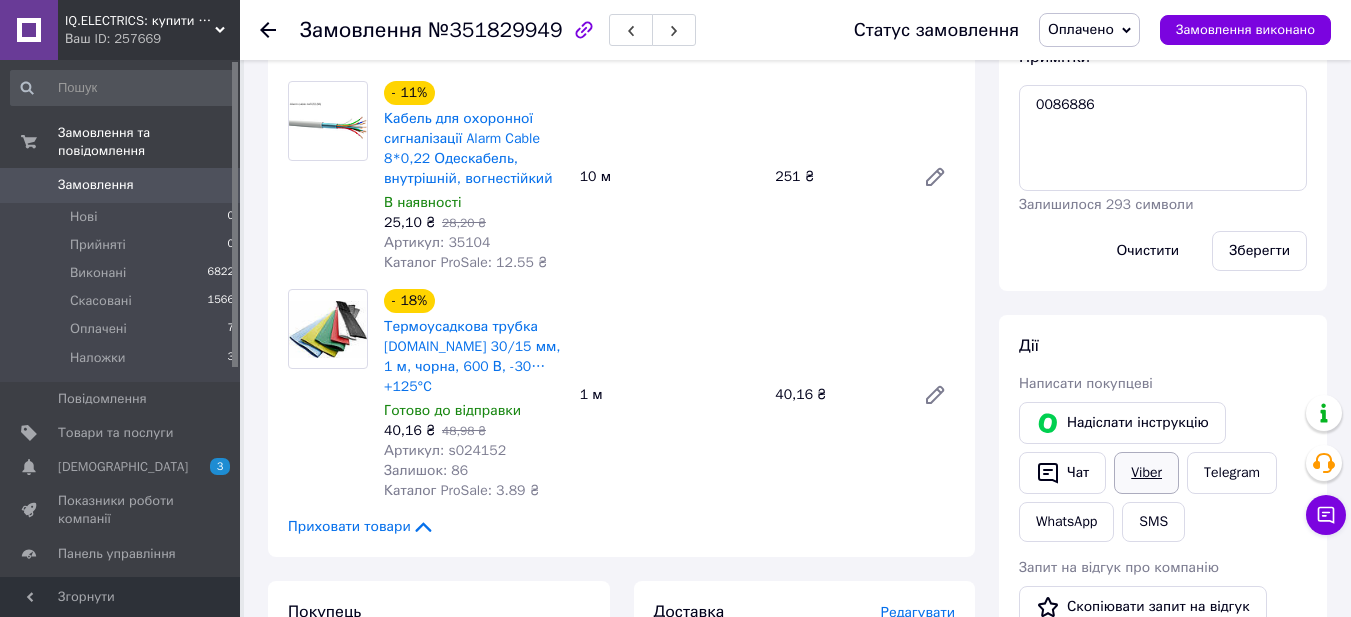 click on "Viber" at bounding box center [1146, 473] 